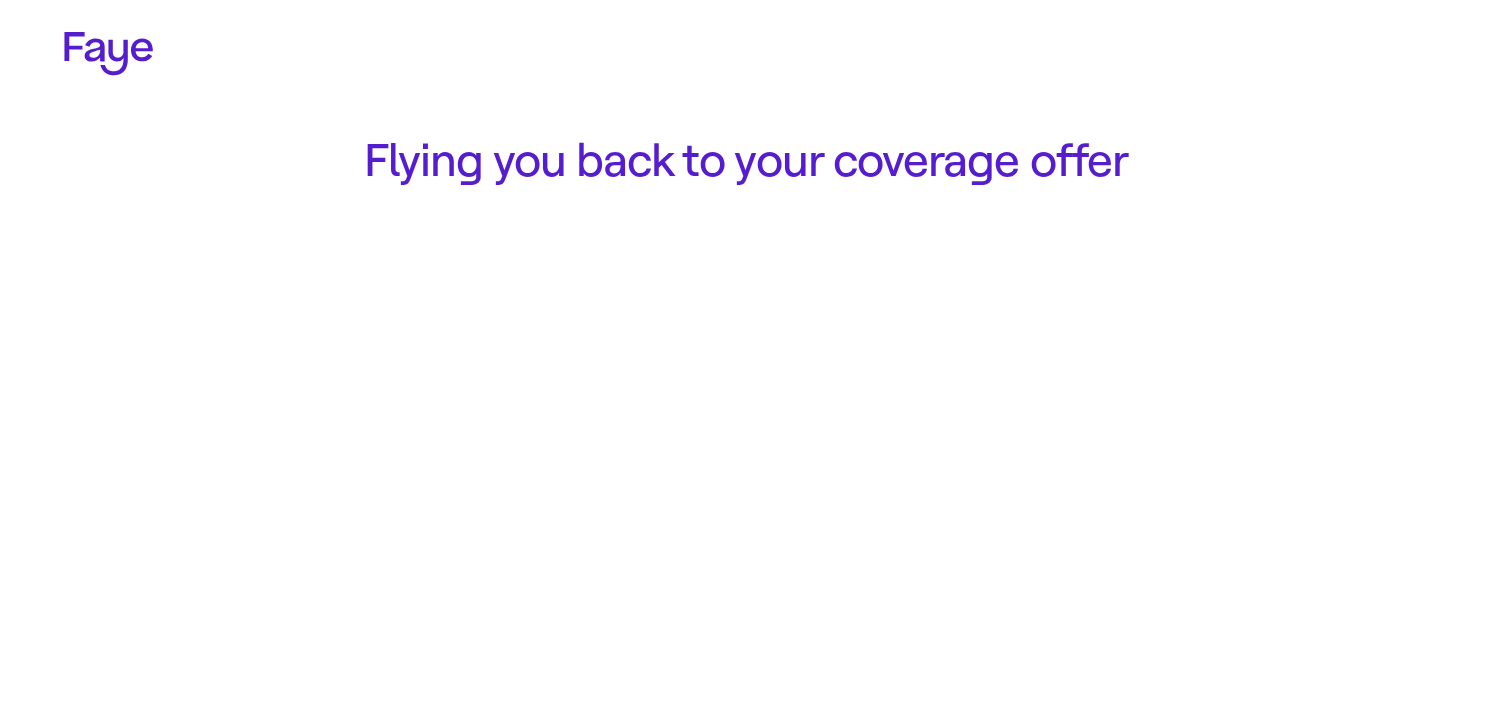 scroll, scrollTop: 0, scrollLeft: 0, axis: both 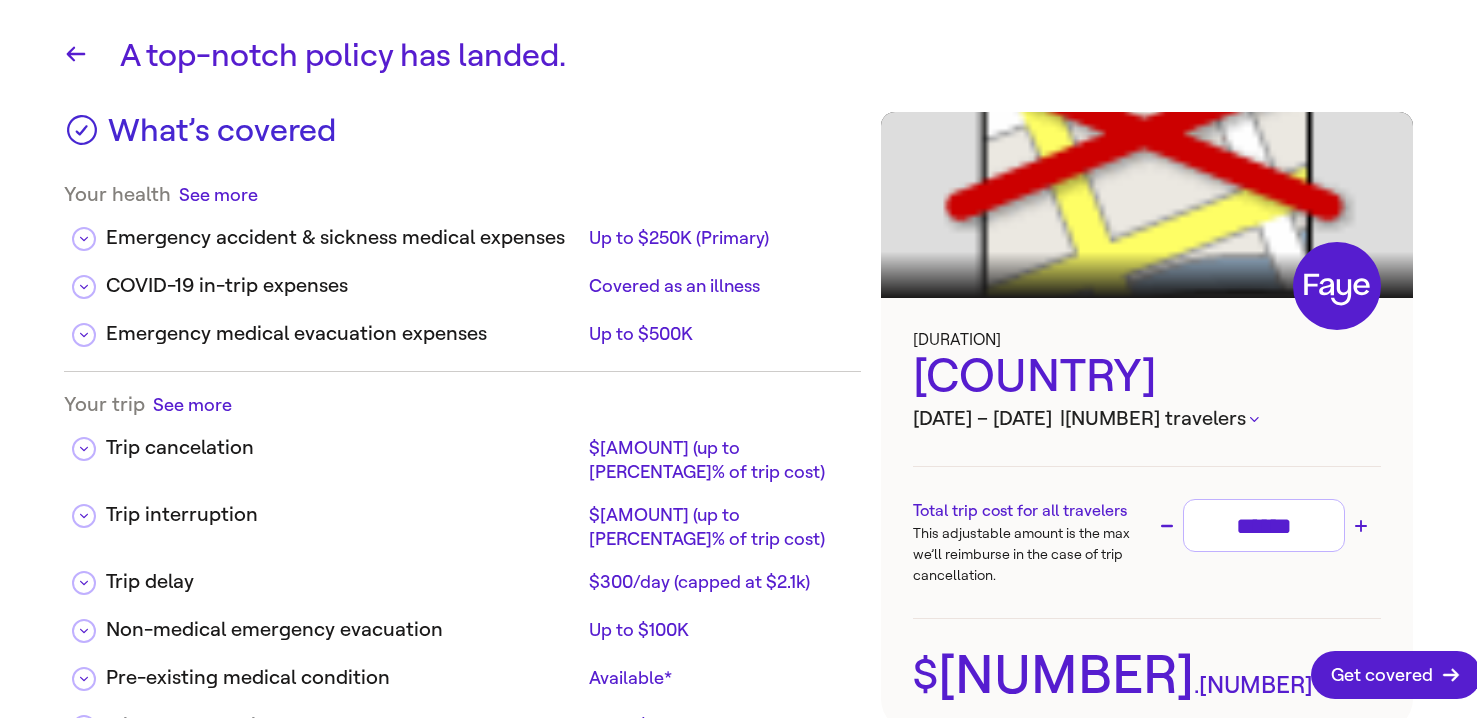 click 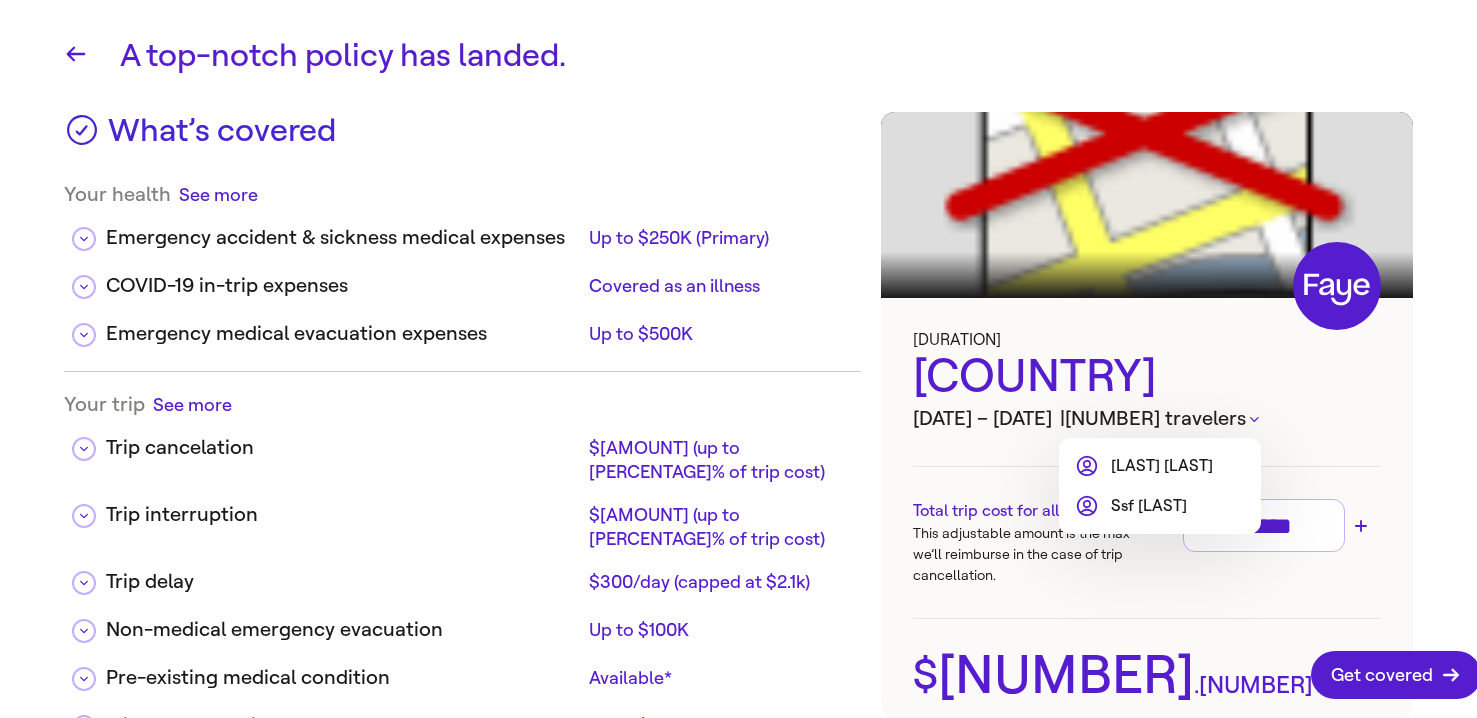 click at bounding box center [738, 359] 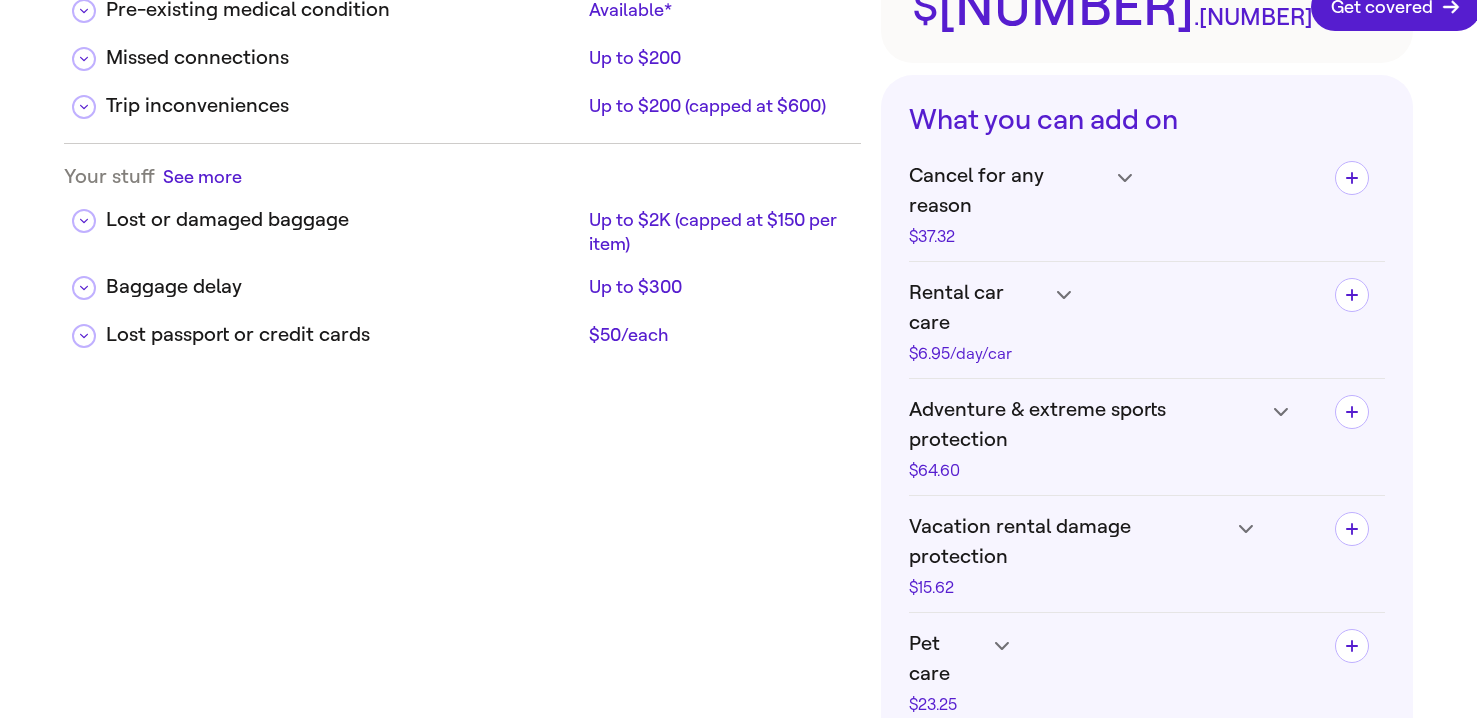 scroll, scrollTop: 661, scrollLeft: 0, axis: vertical 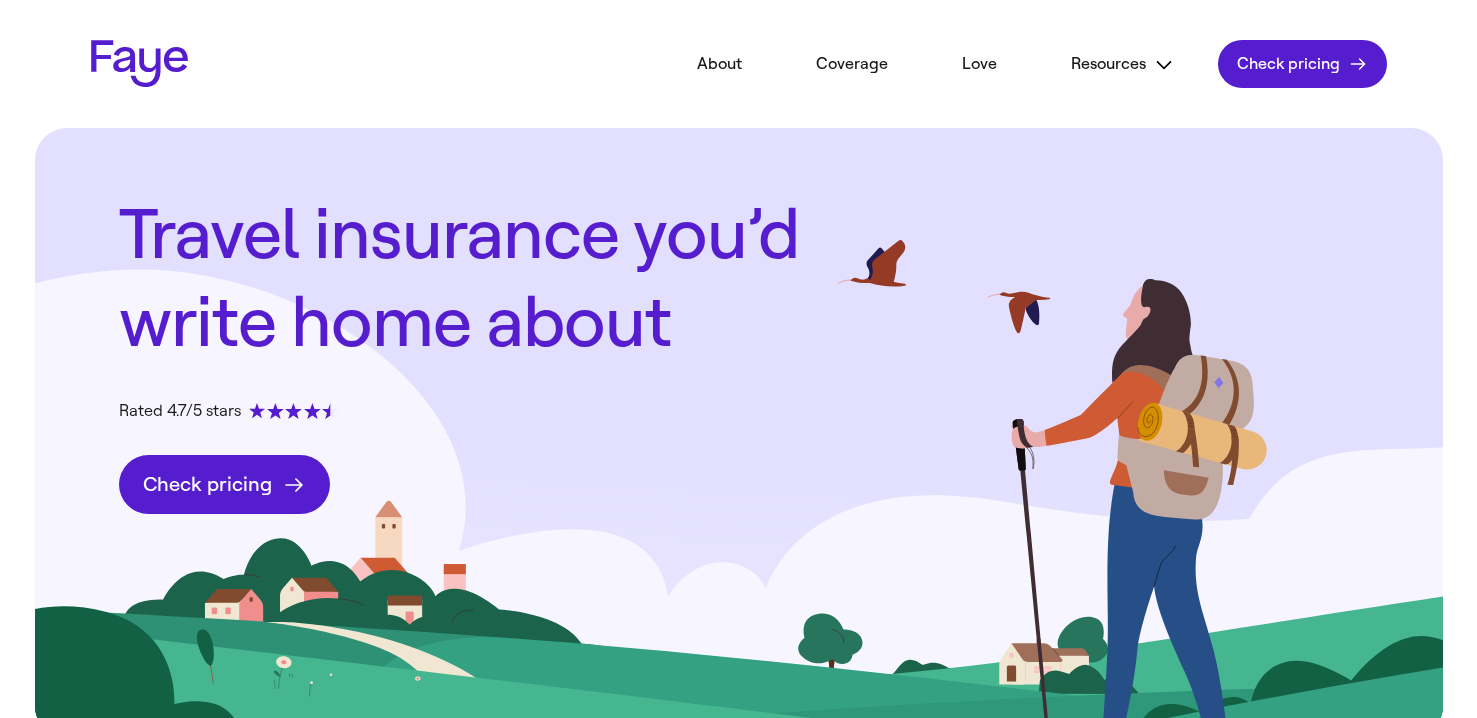 click on "Check pricing" 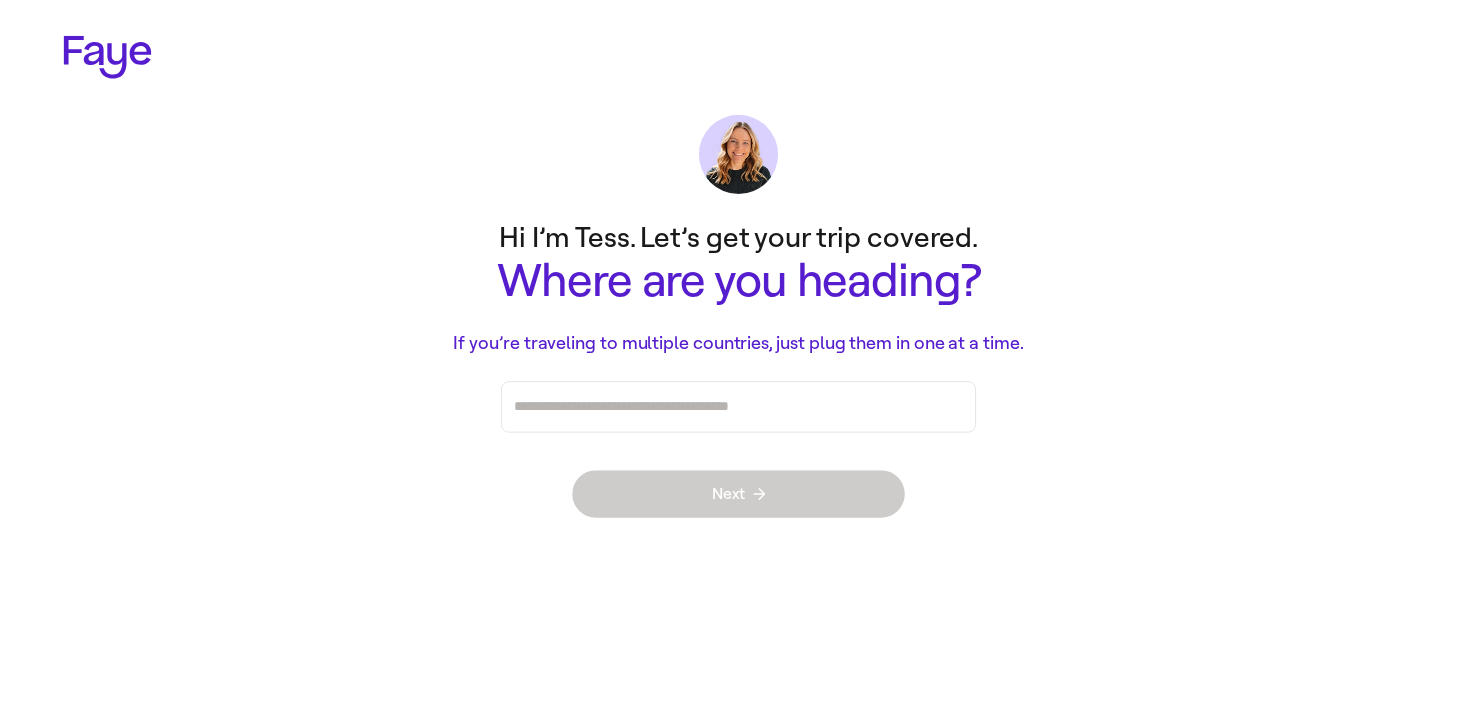 scroll, scrollTop: 0, scrollLeft: 0, axis: both 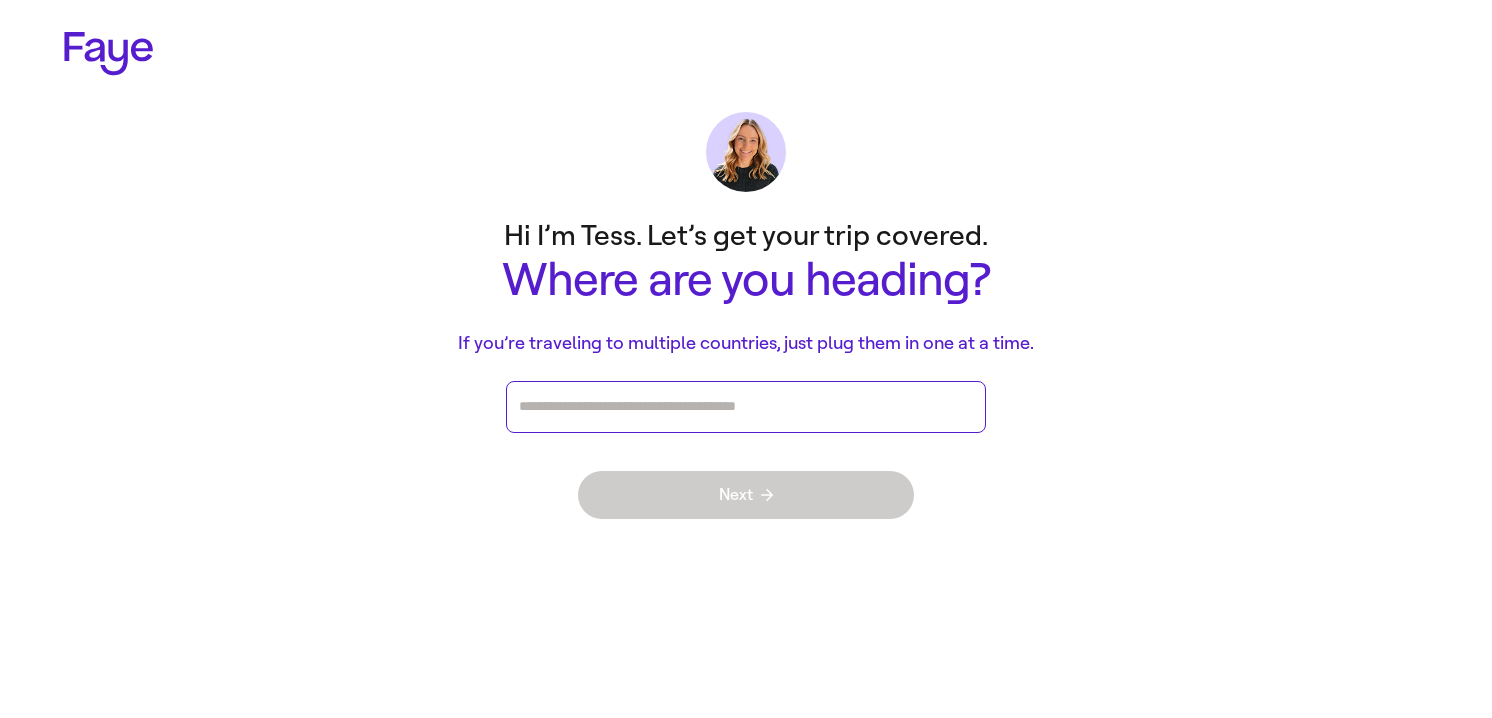 click at bounding box center (746, 407) 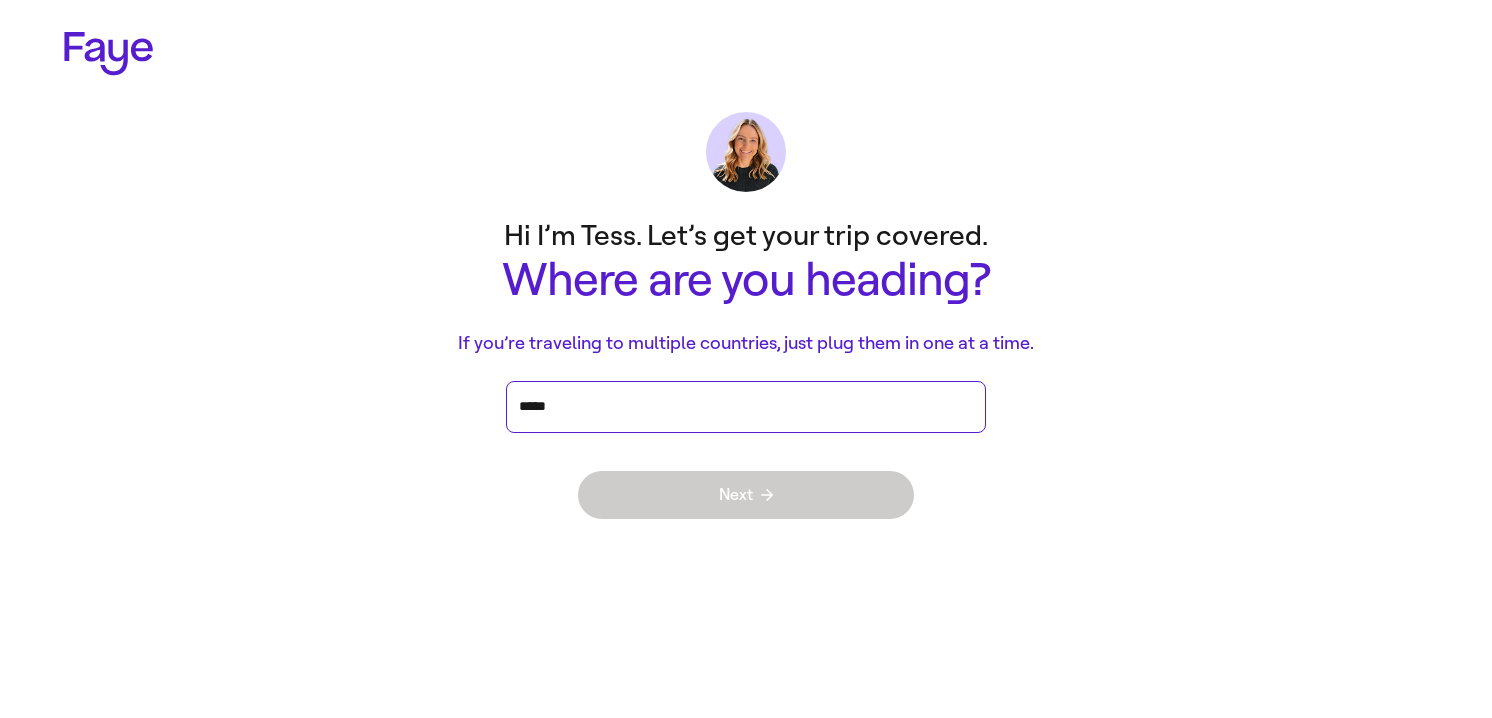 type on "******" 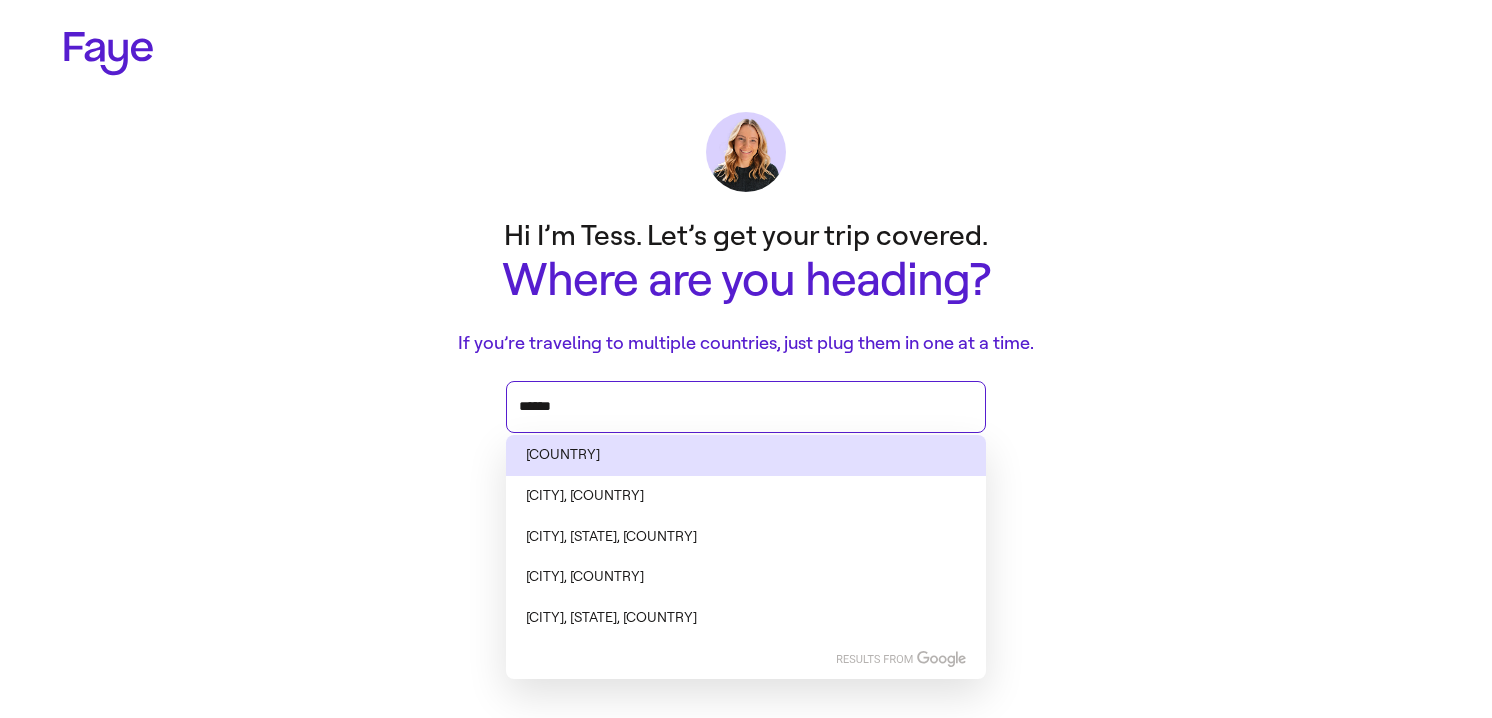 click on "[COUNTRY]" at bounding box center [746, 455] 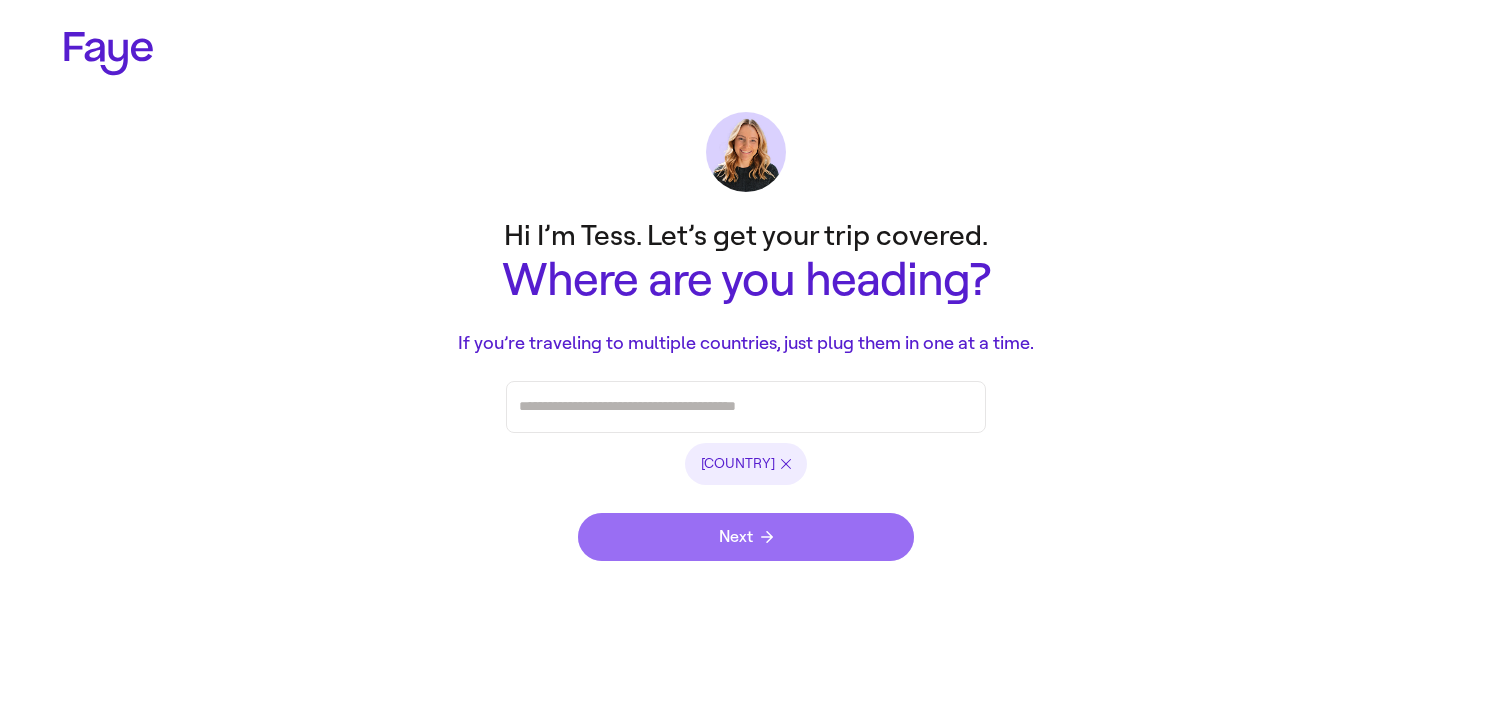 click on "Next" at bounding box center [746, 537] 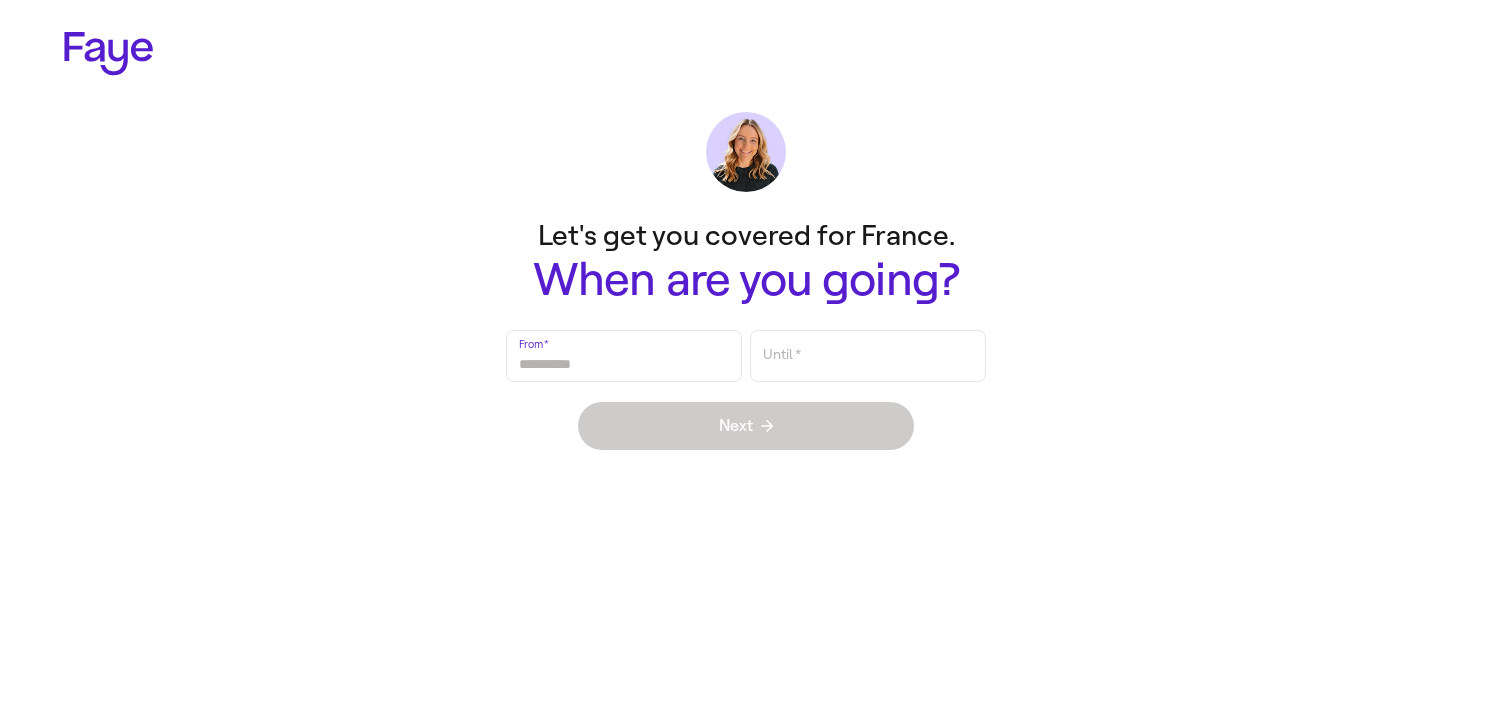 click on "From   *" at bounding box center (624, 356) 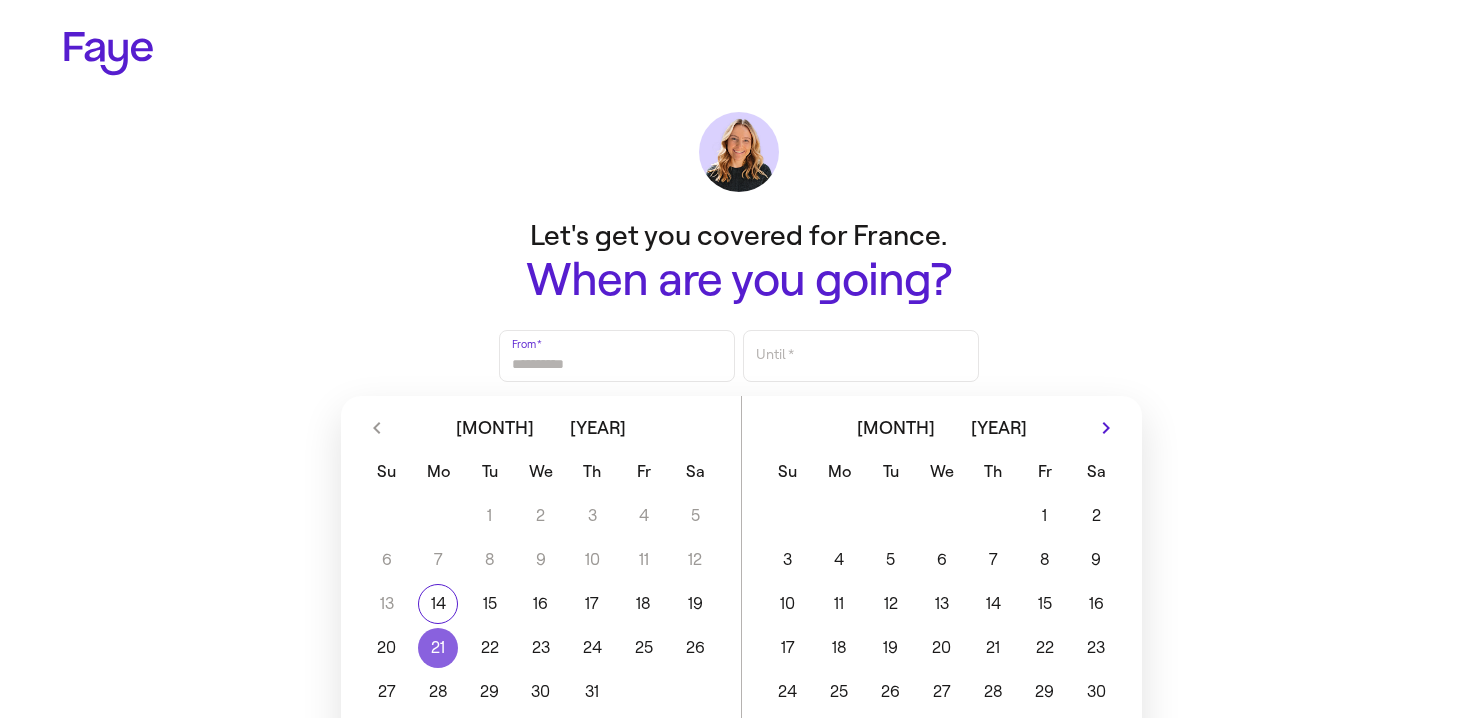 click on "21" at bounding box center (437, 648) 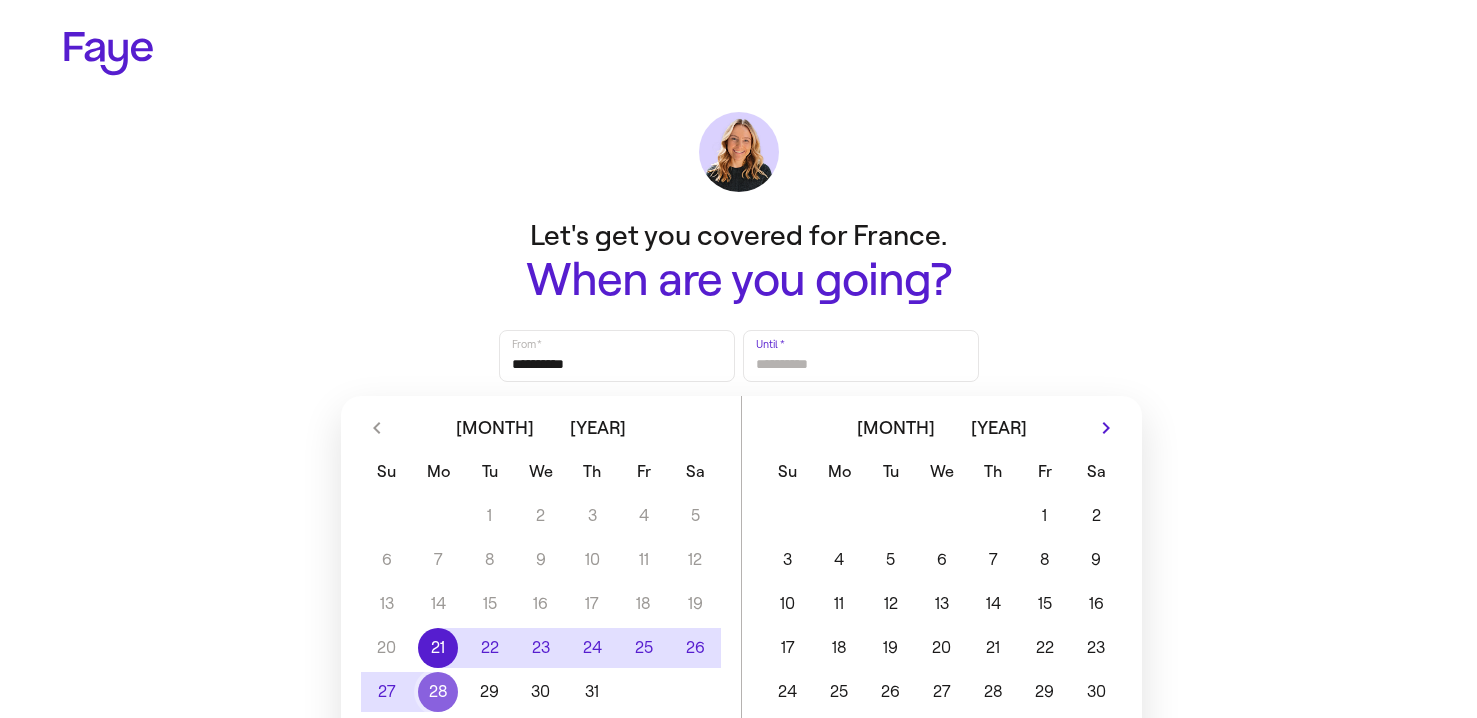 click on "28" at bounding box center [437, 692] 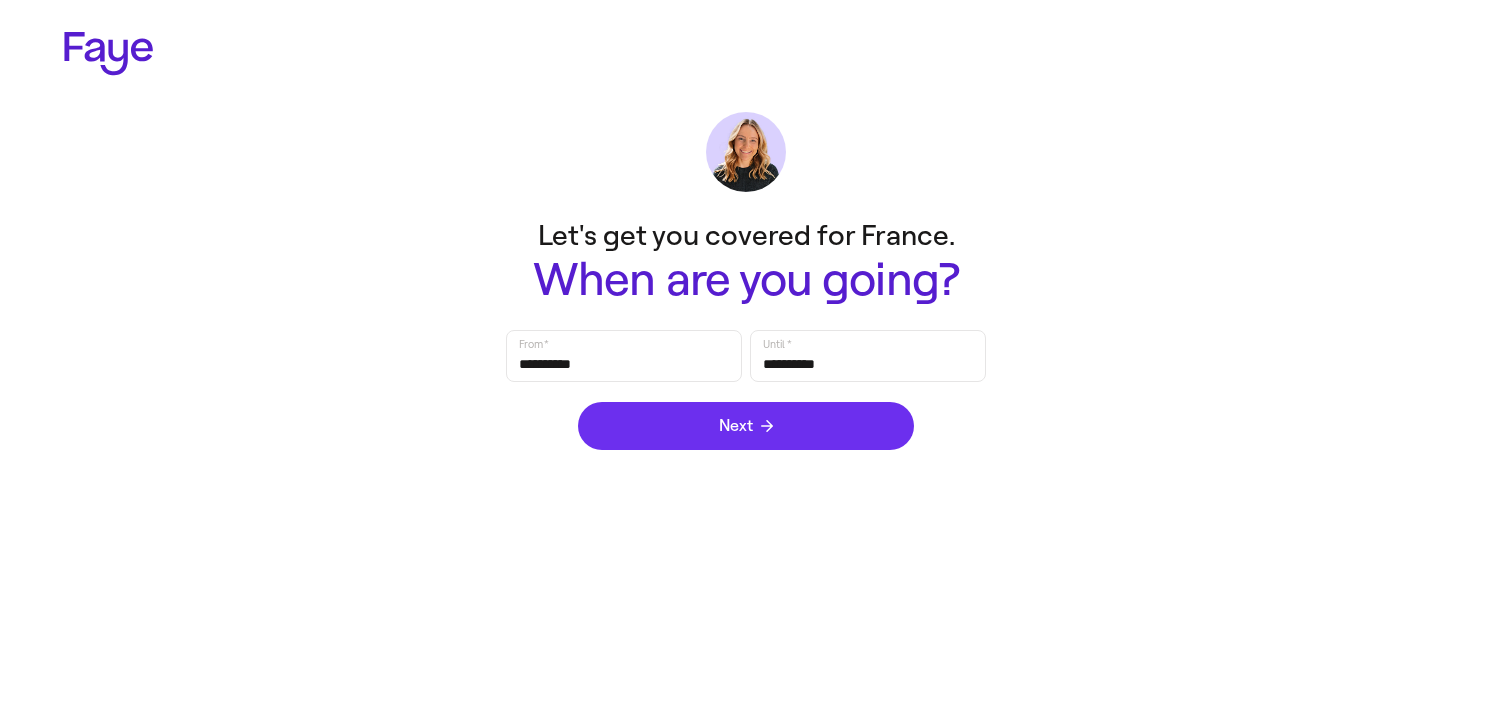 click on "Next" at bounding box center [746, 426] 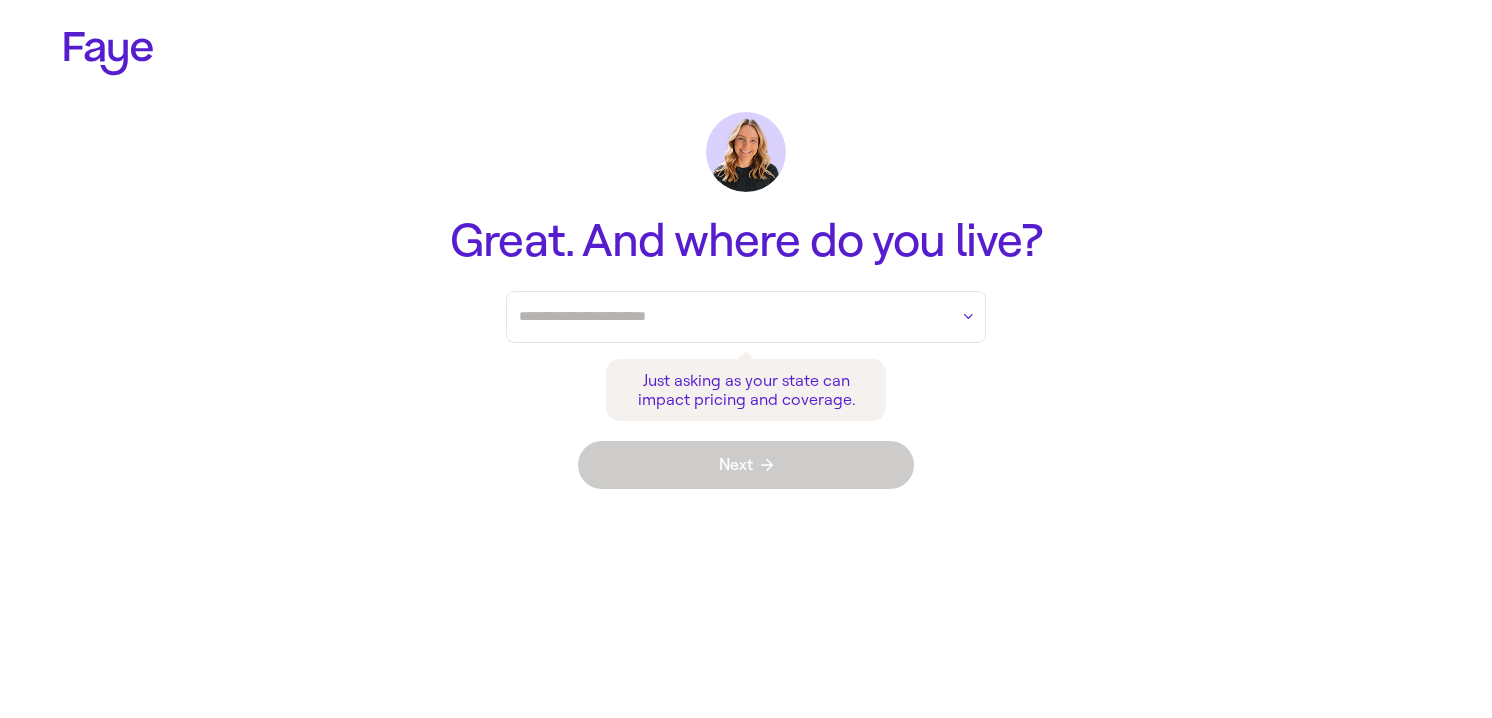 click at bounding box center (968, 316) 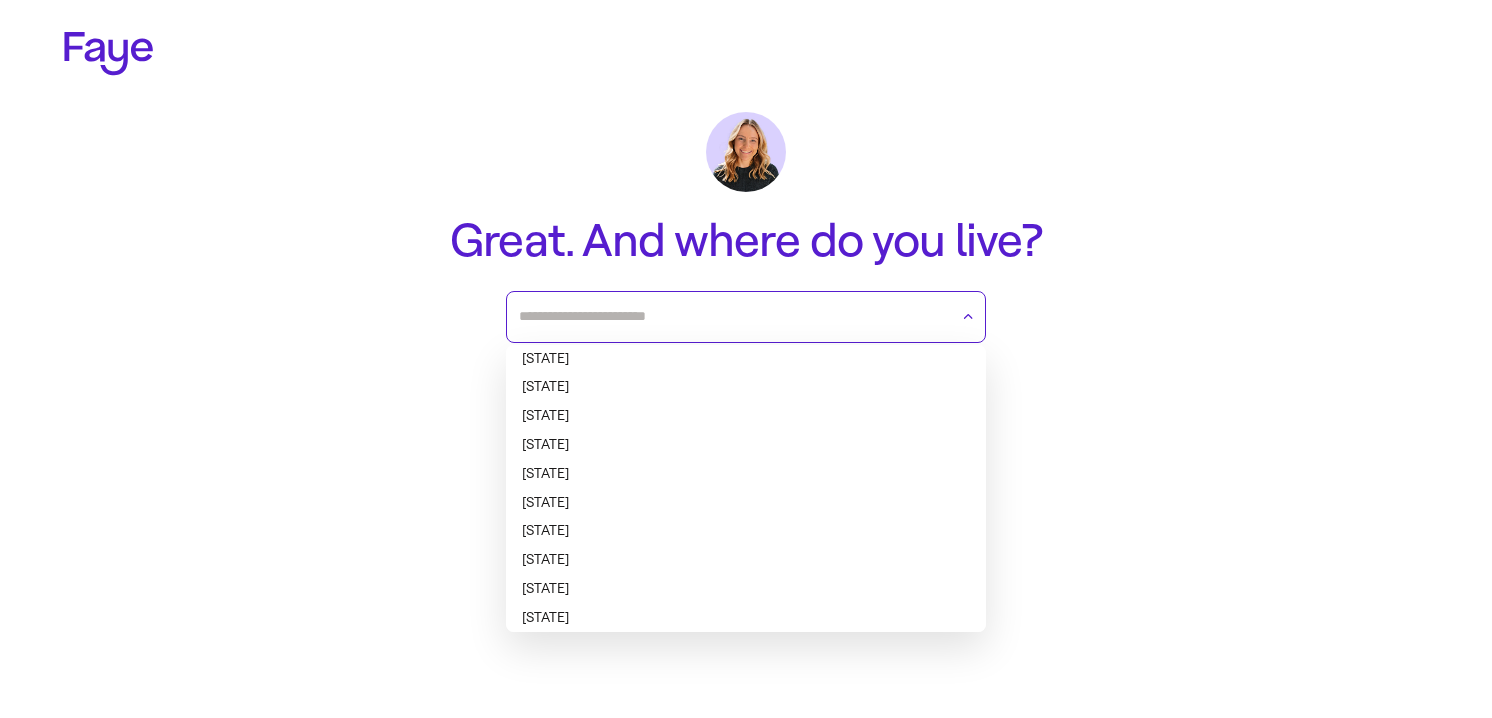 click on "California" at bounding box center [746, 474] 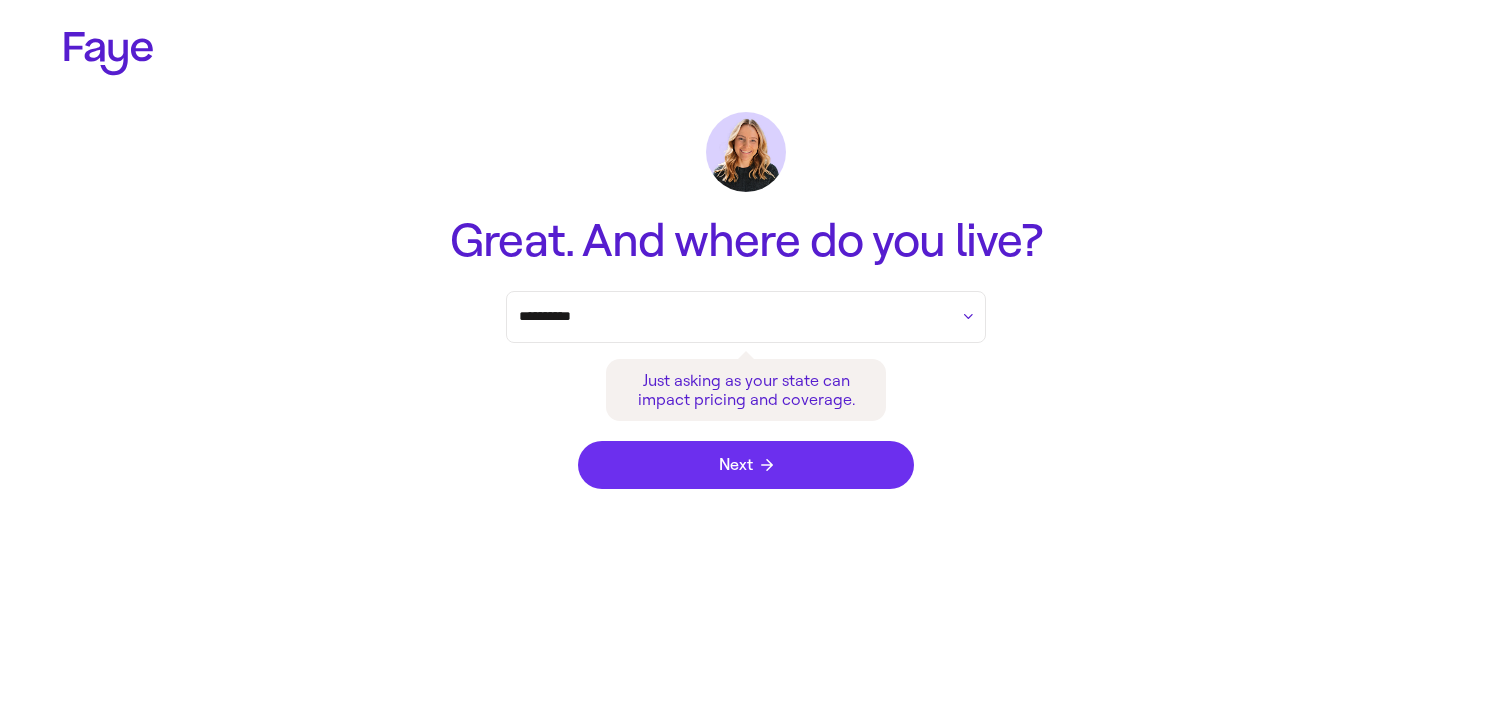 click on "Next" at bounding box center [746, 465] 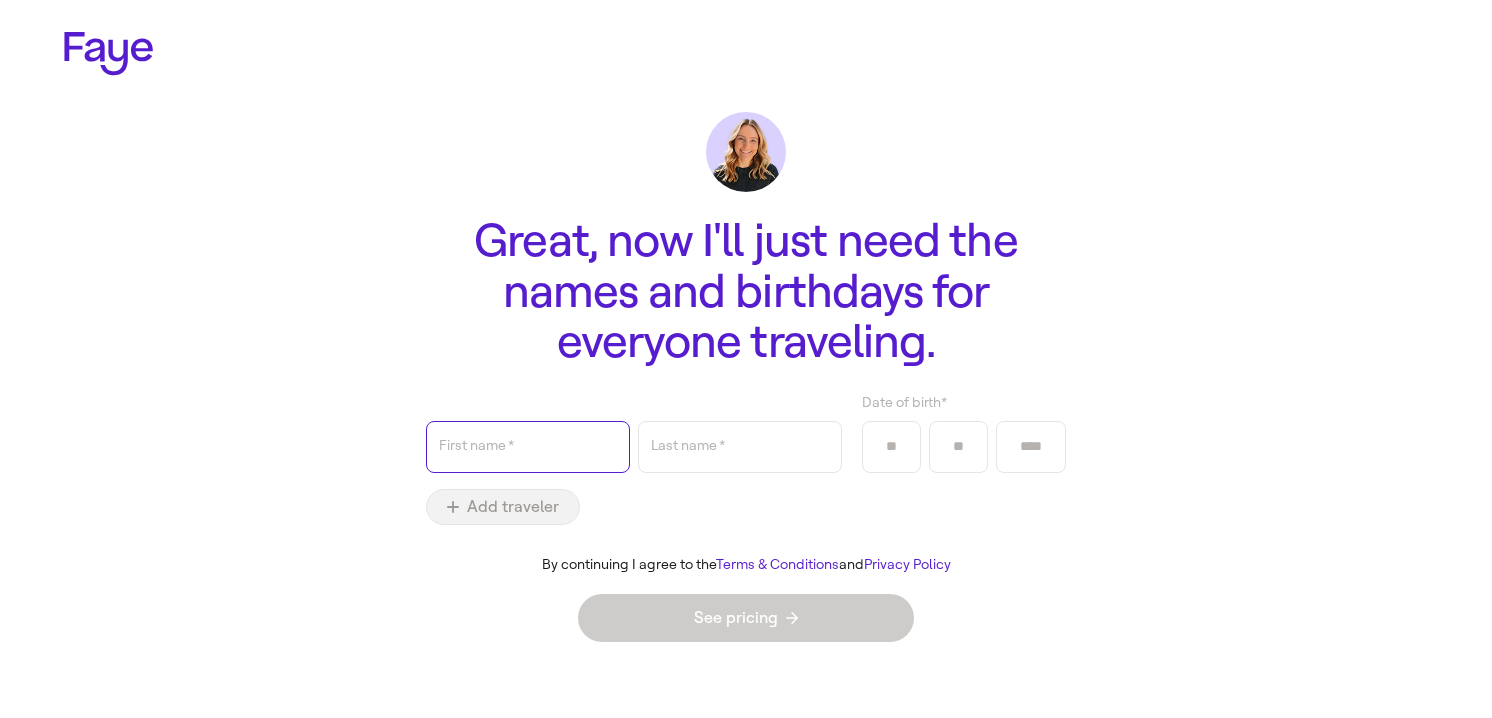 click on "First name   *" at bounding box center [528, 447] 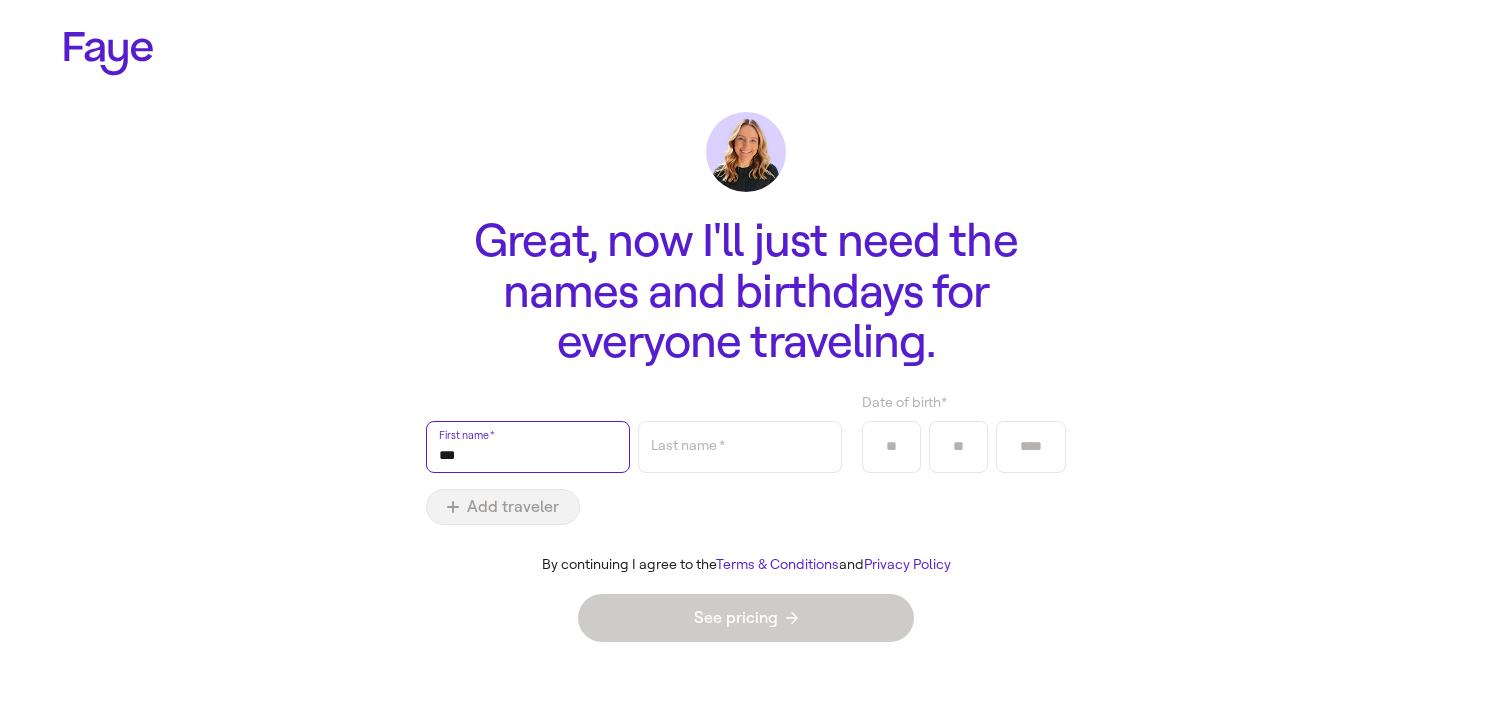 type on "***" 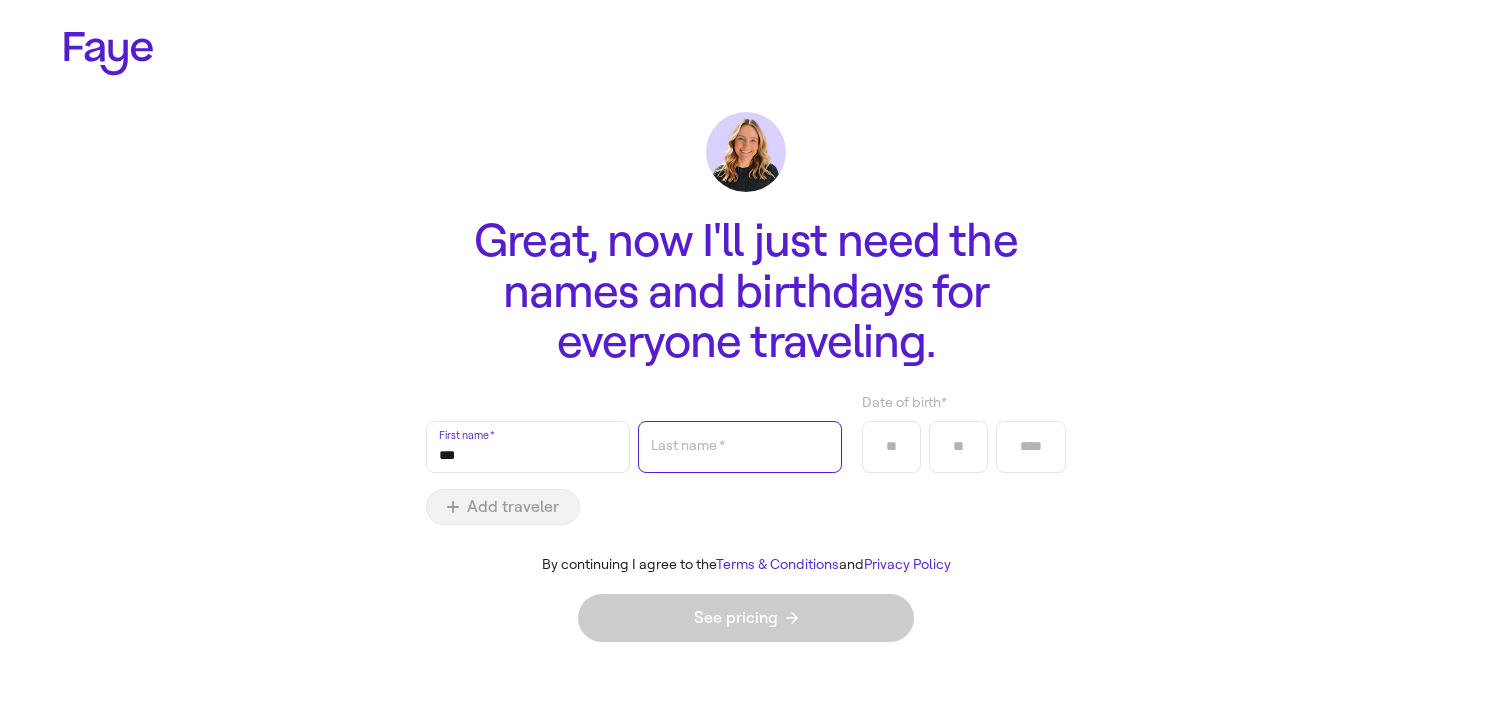 click on "Last name   *" at bounding box center [740, 447] 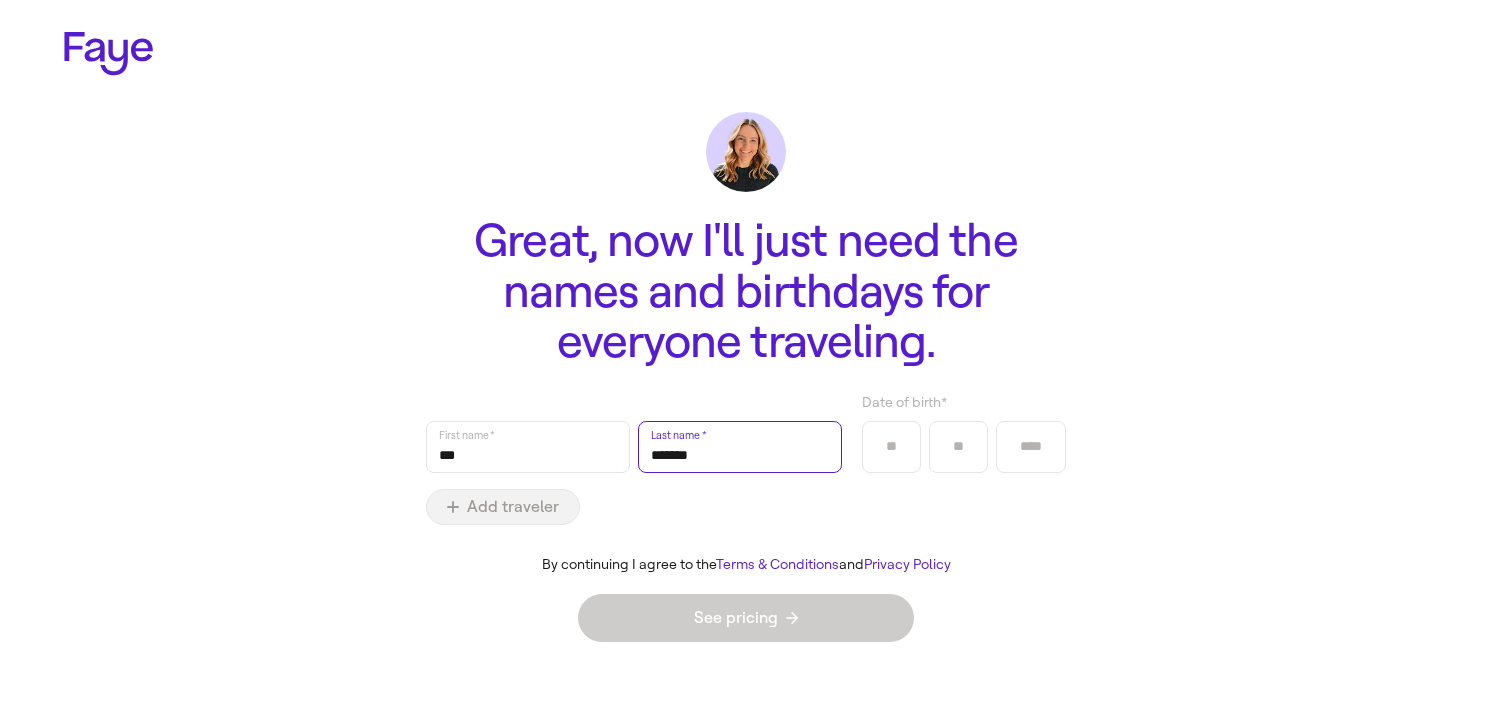 type on "*******" 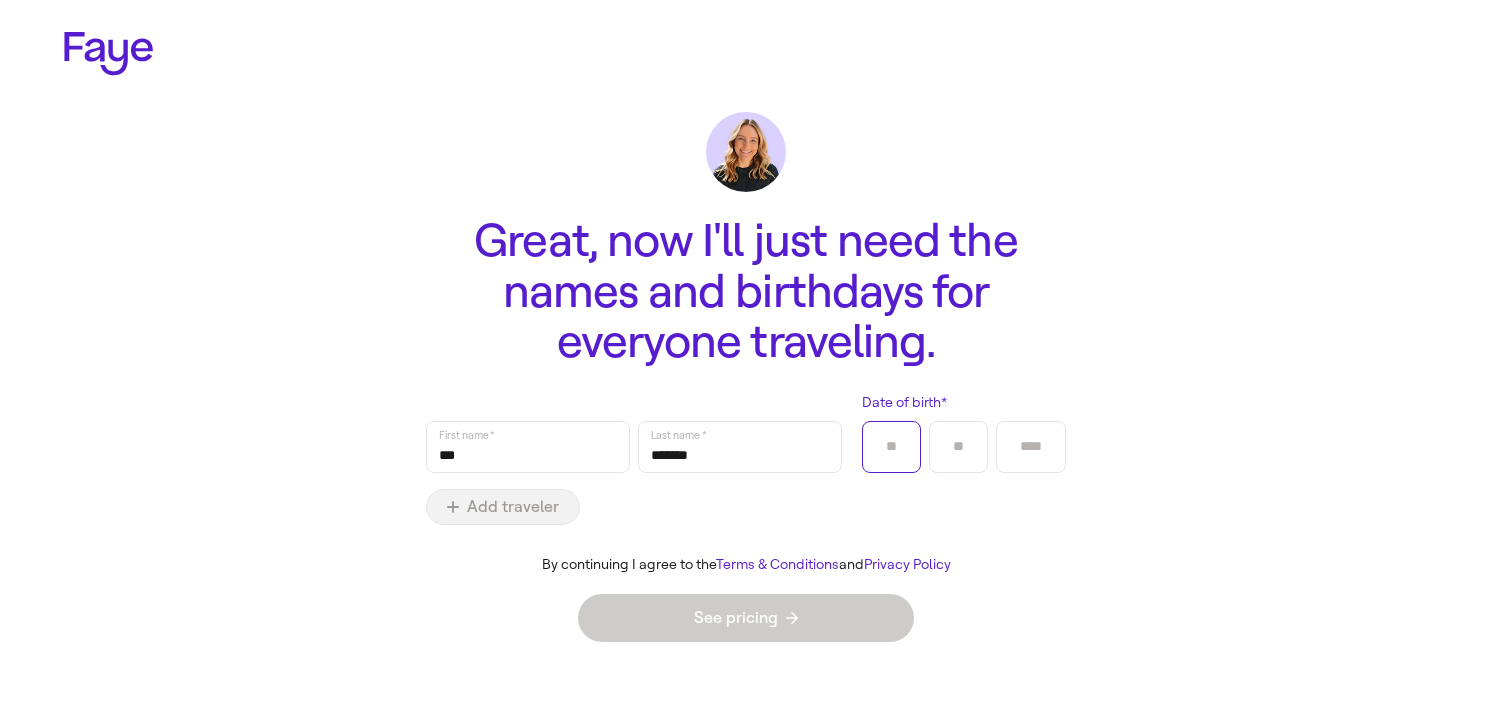 click on "Date of birth  *" at bounding box center [891, 447] 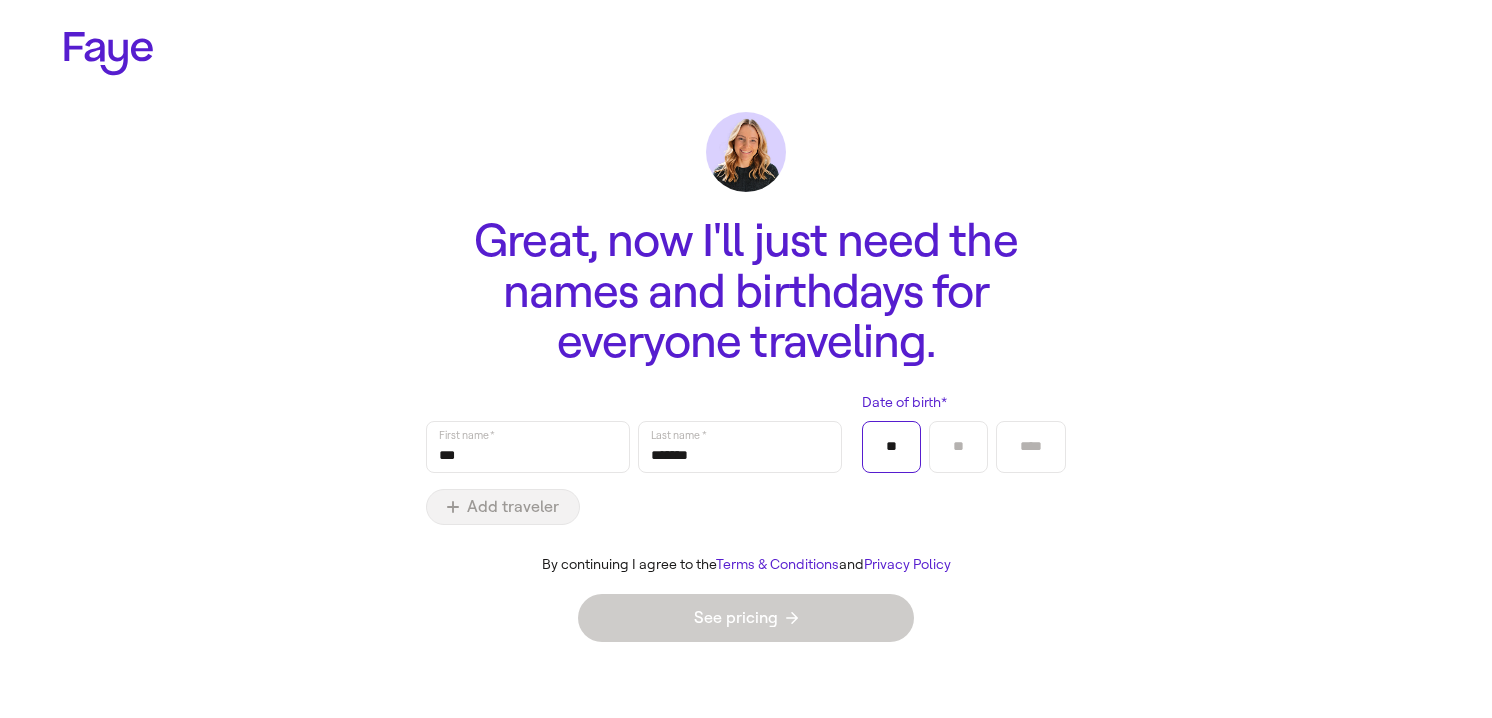 type on "**" 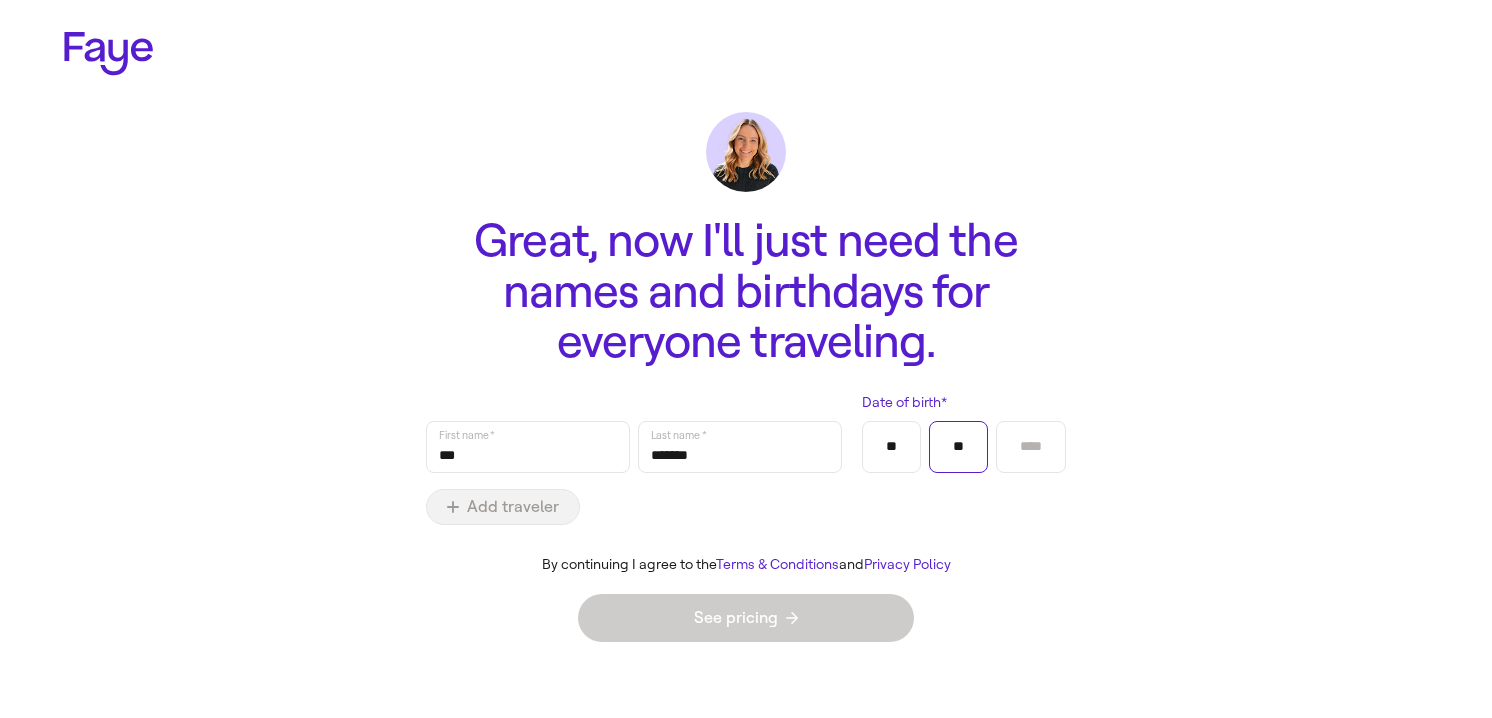 type on "**" 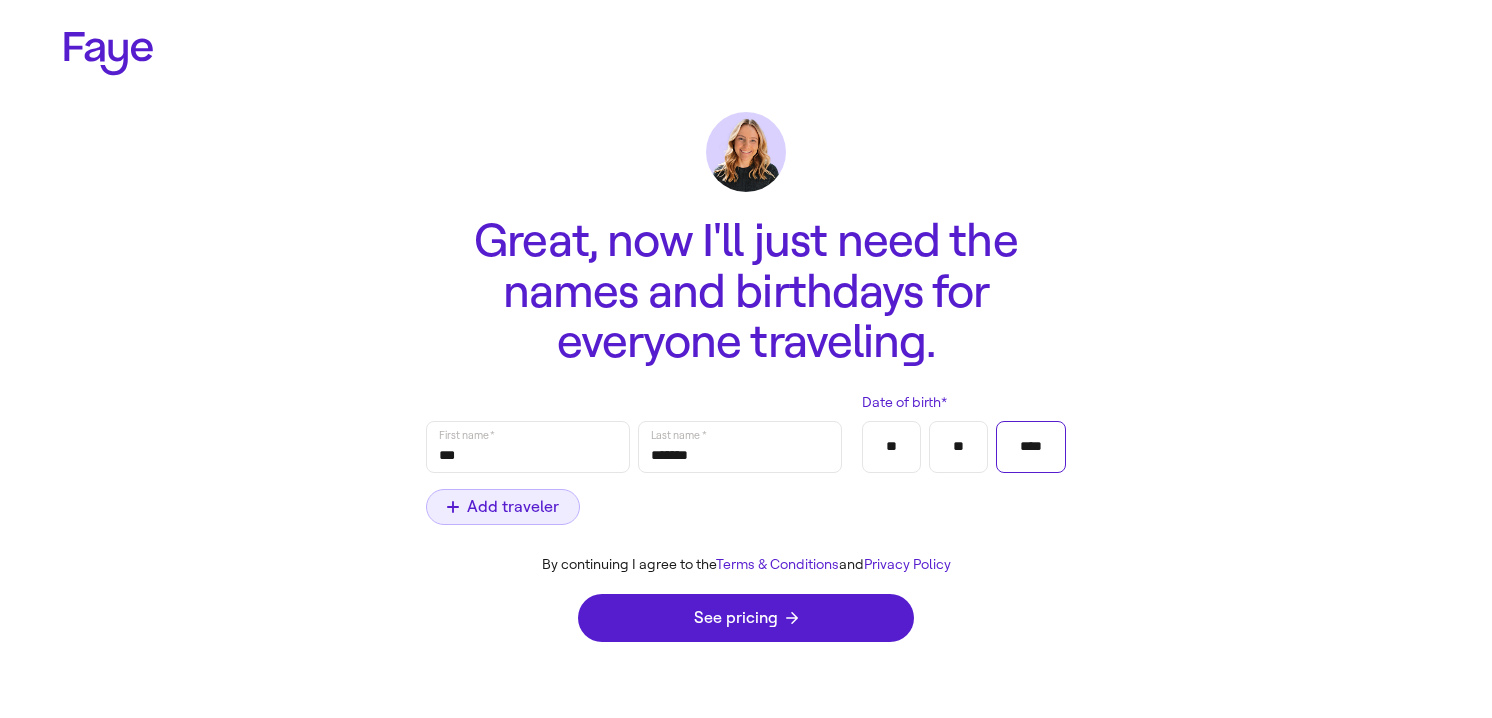 type on "****" 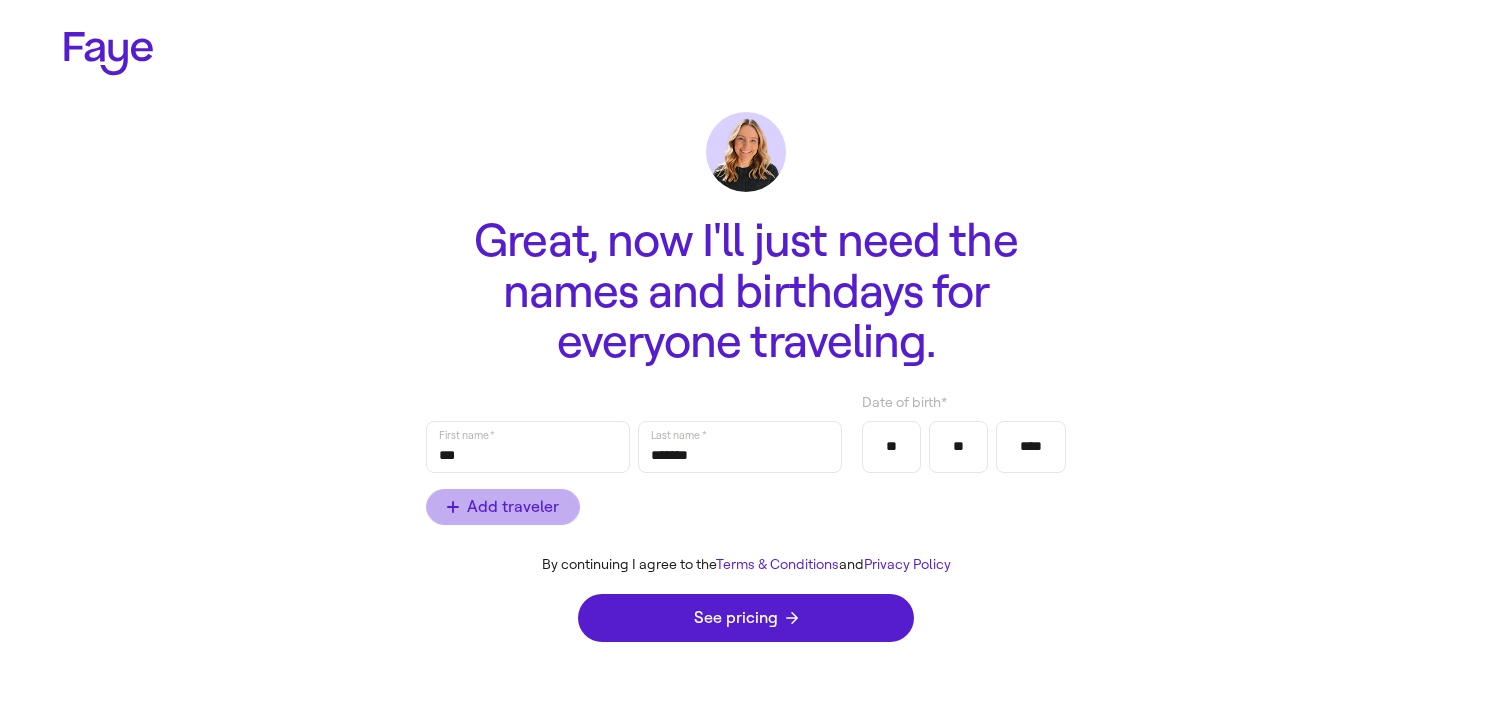 click on "Add traveler" at bounding box center [503, 507] 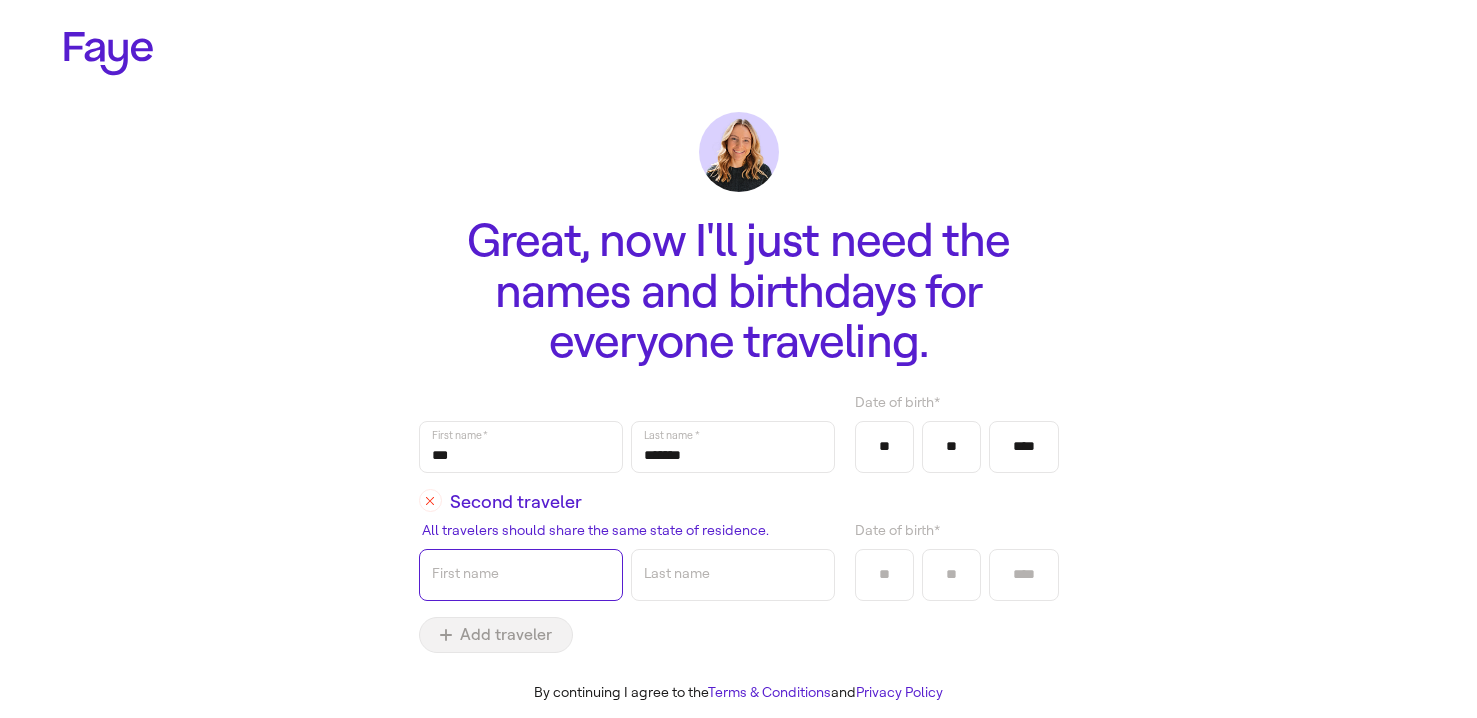 click on "First name" at bounding box center [521, 575] 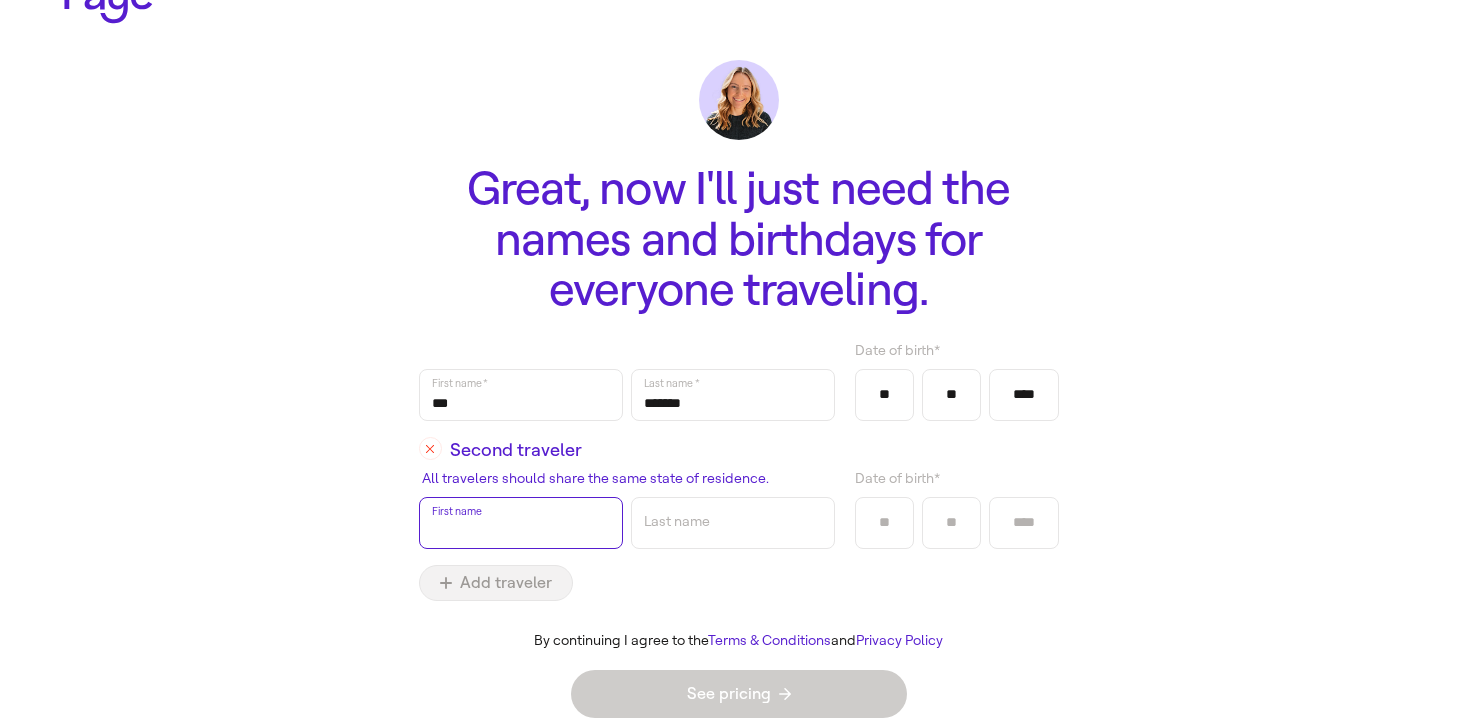 scroll, scrollTop: 71, scrollLeft: 0, axis: vertical 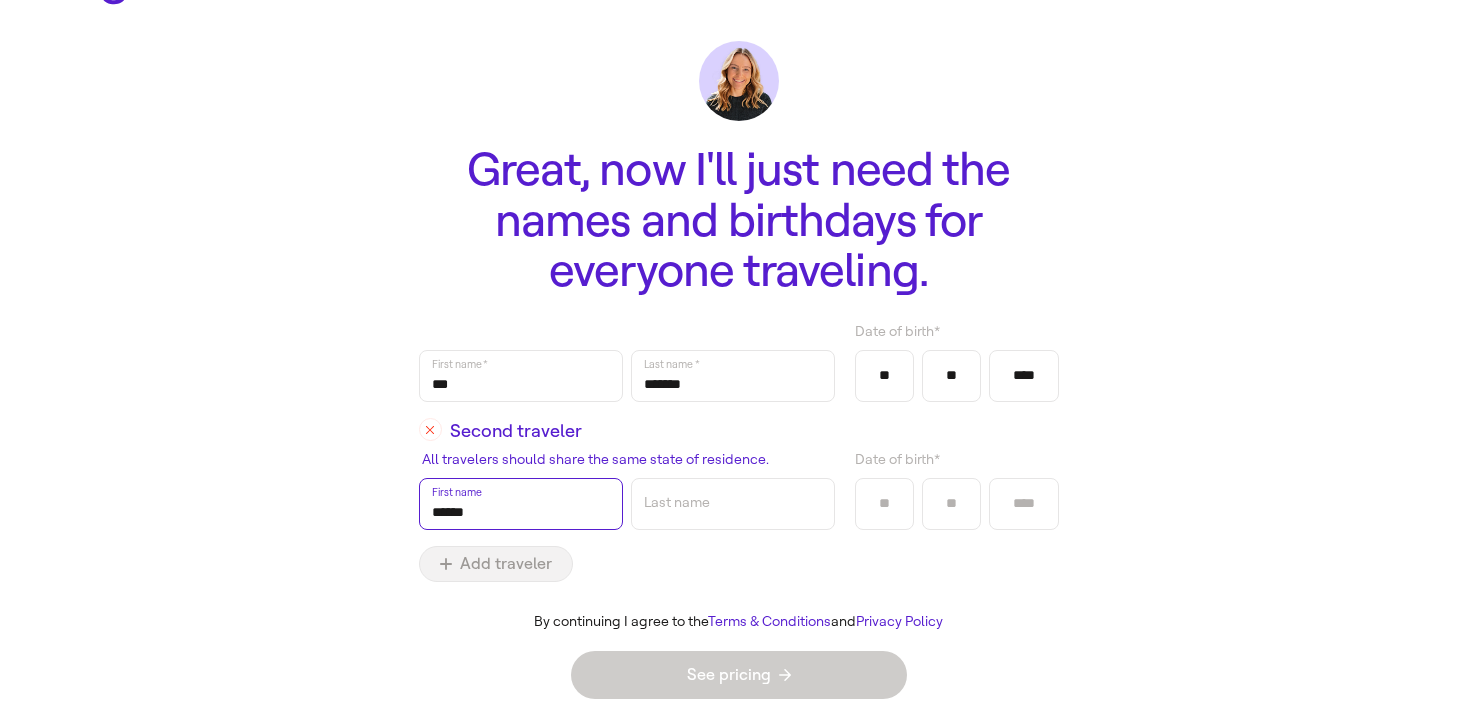 type on "******" 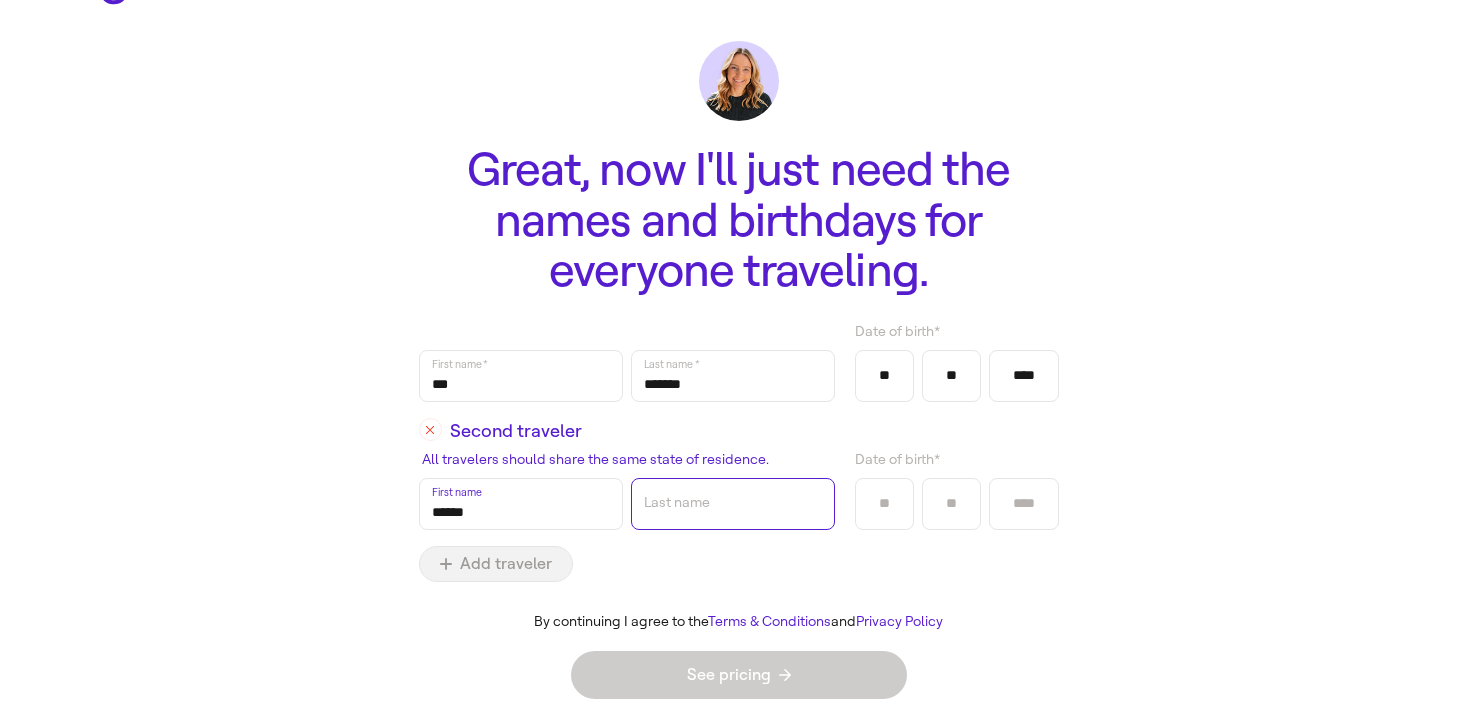 click on "Last name" at bounding box center (733, 504) 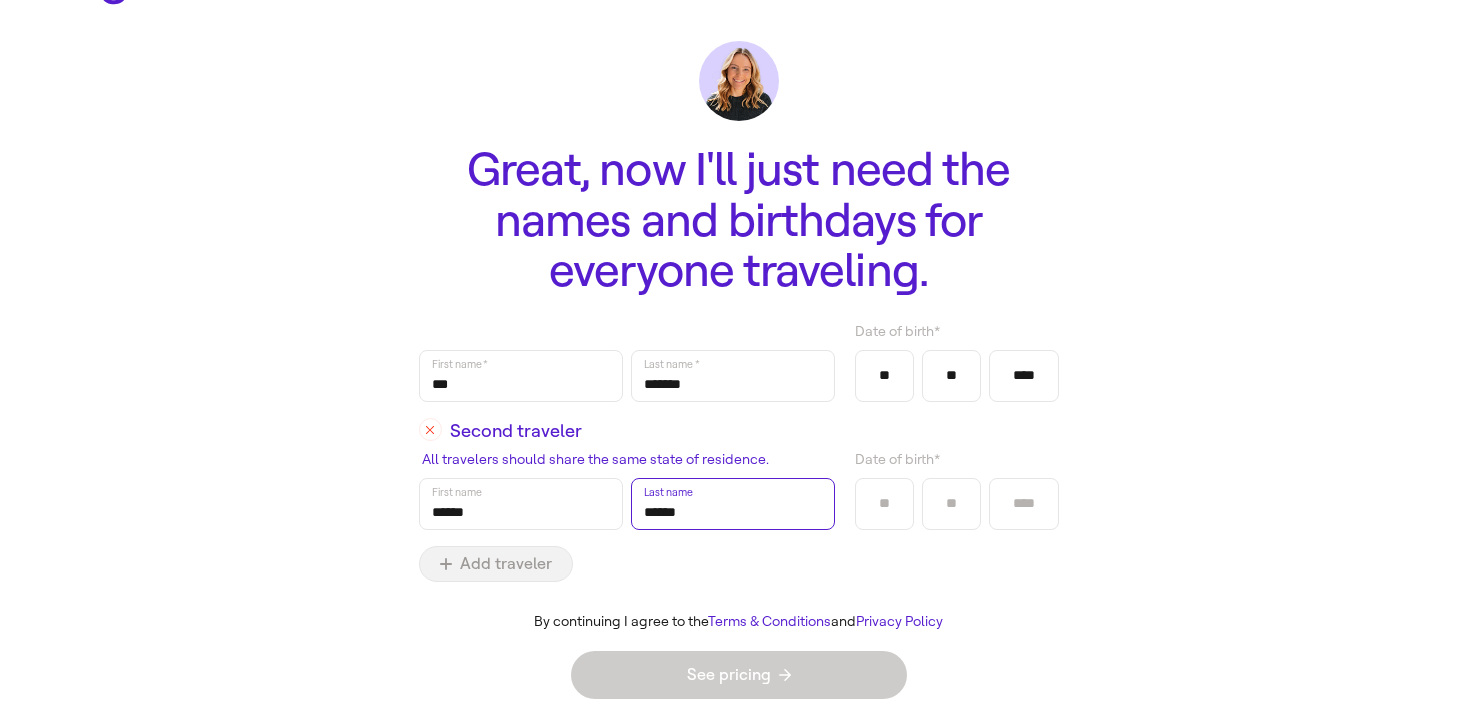 type on "******" 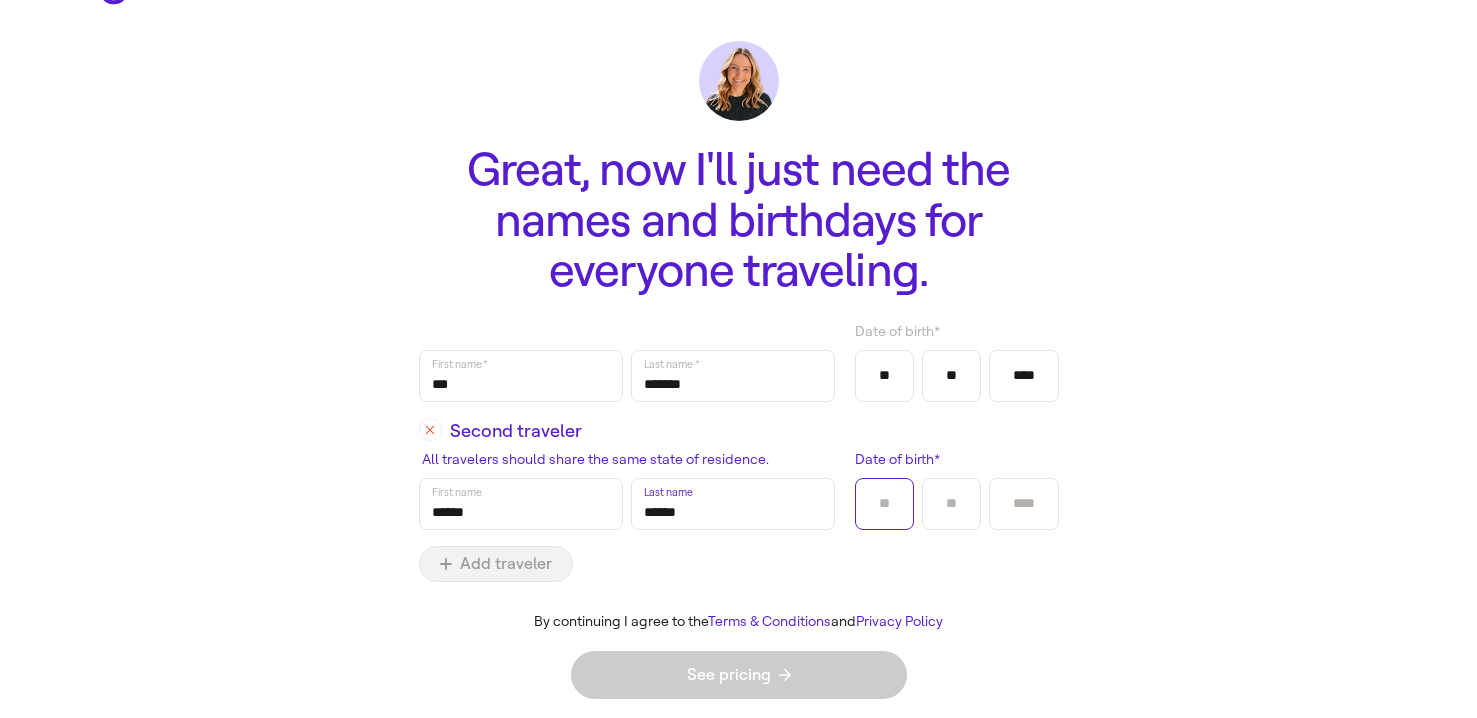 click on "Date of birth  *" at bounding box center (884, 504) 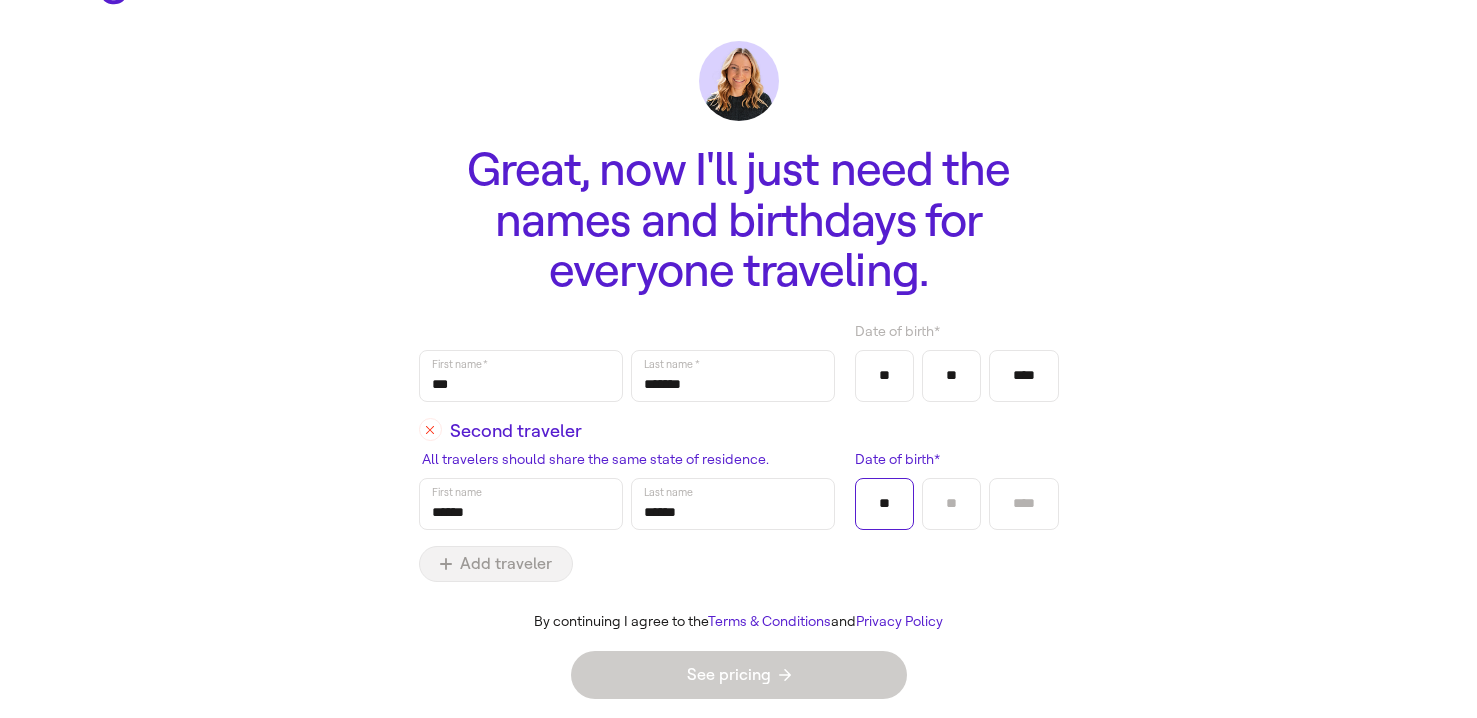 type on "**" 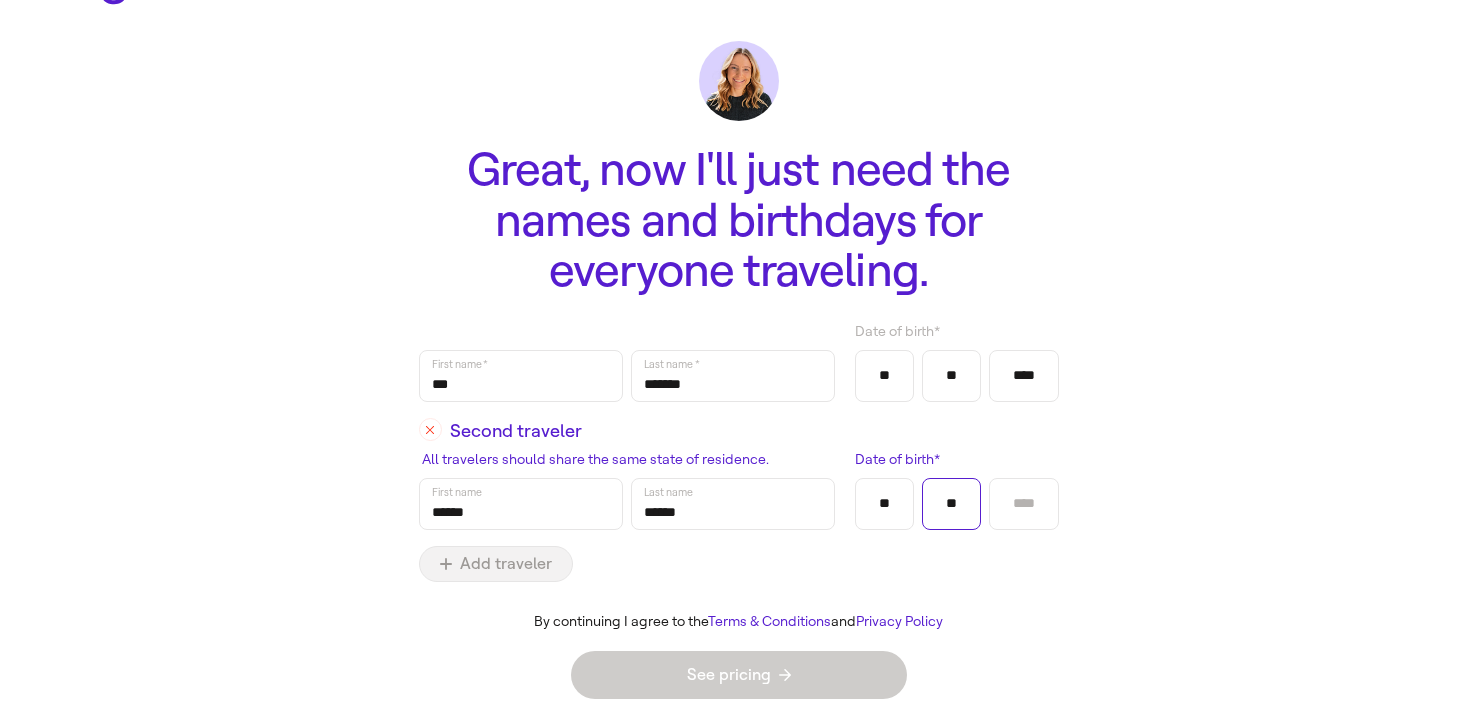 type on "**" 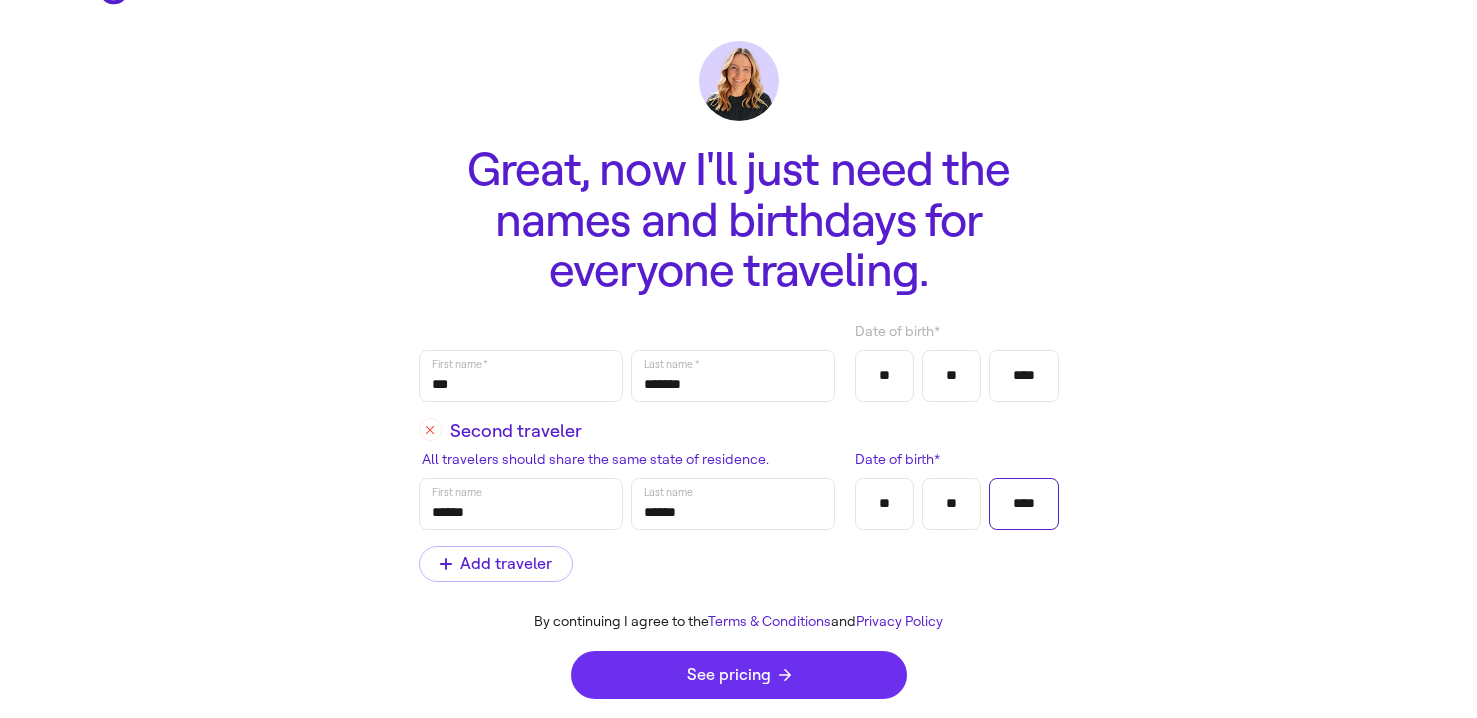 type on "****" 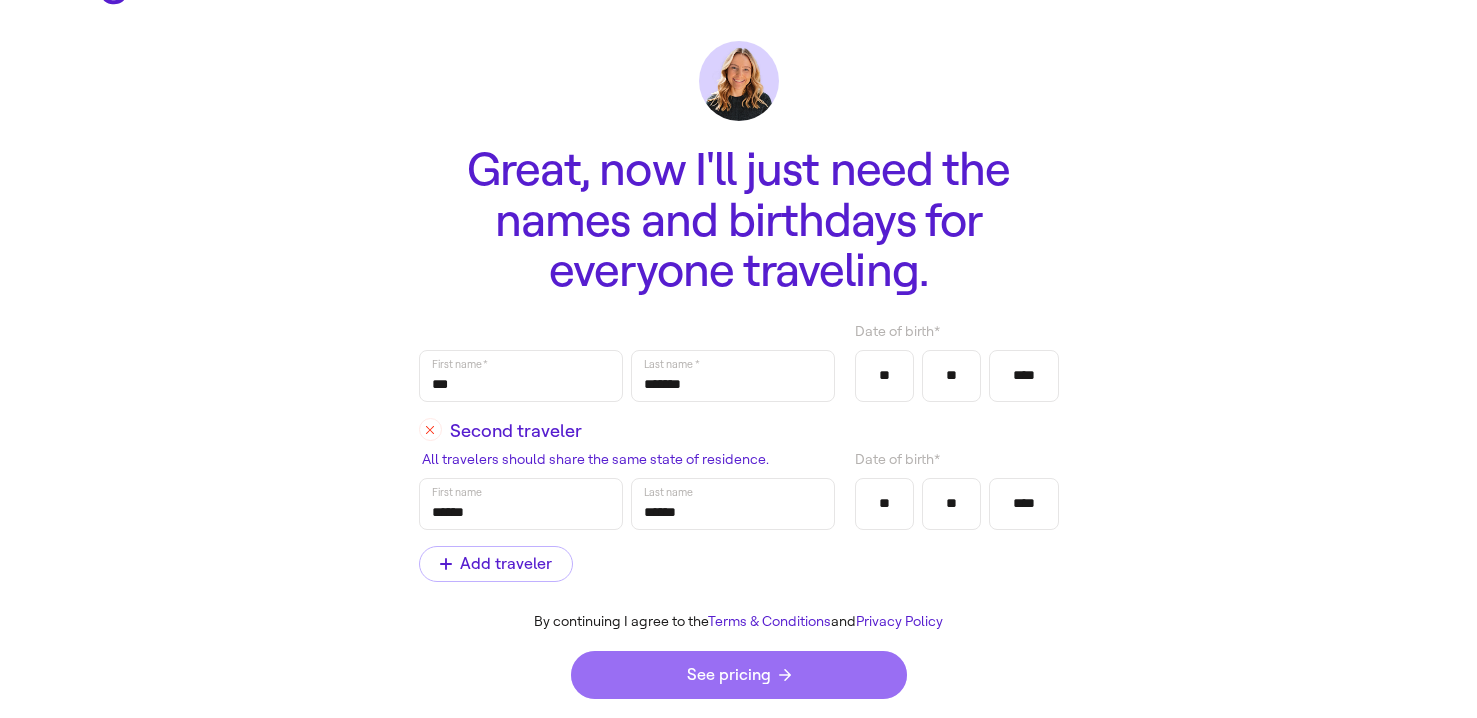 click on "See pricing" at bounding box center [739, 675] 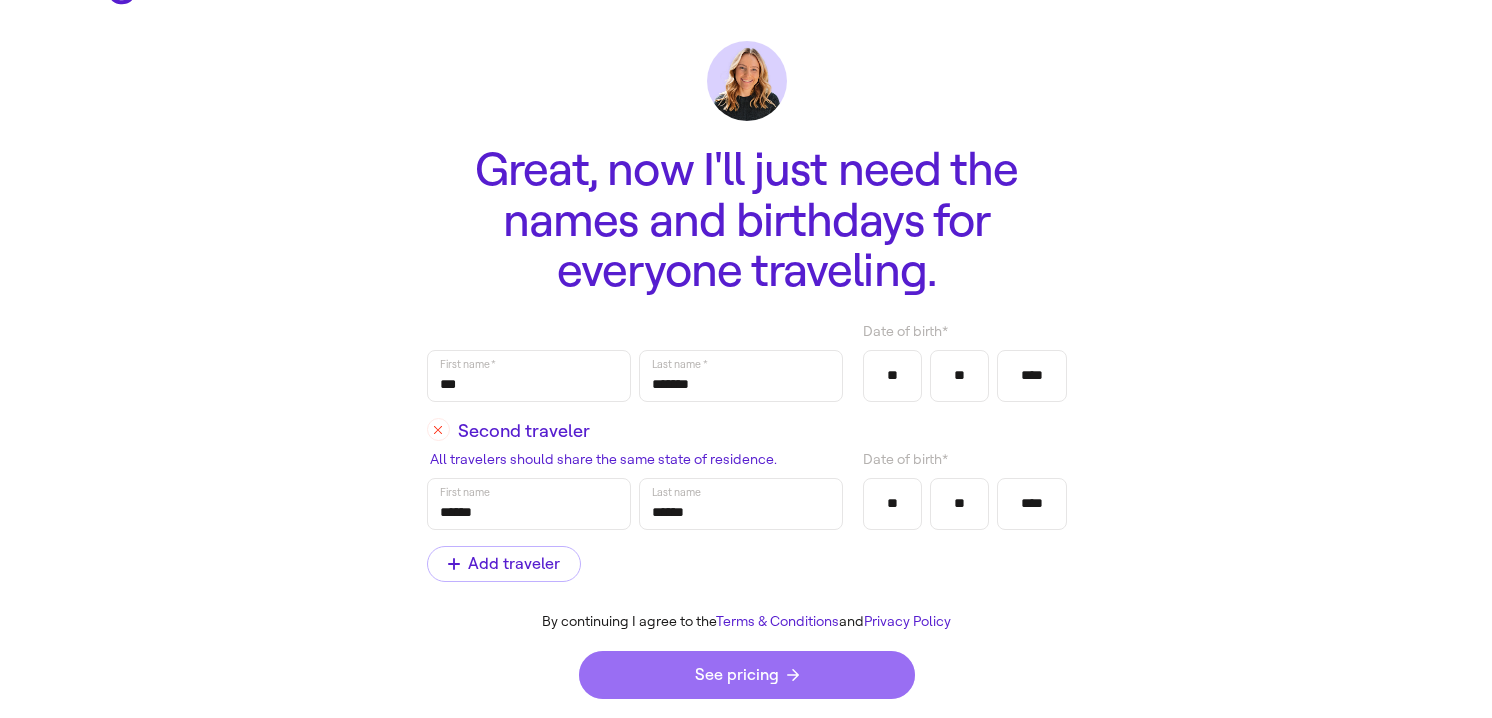 scroll, scrollTop: 0, scrollLeft: 0, axis: both 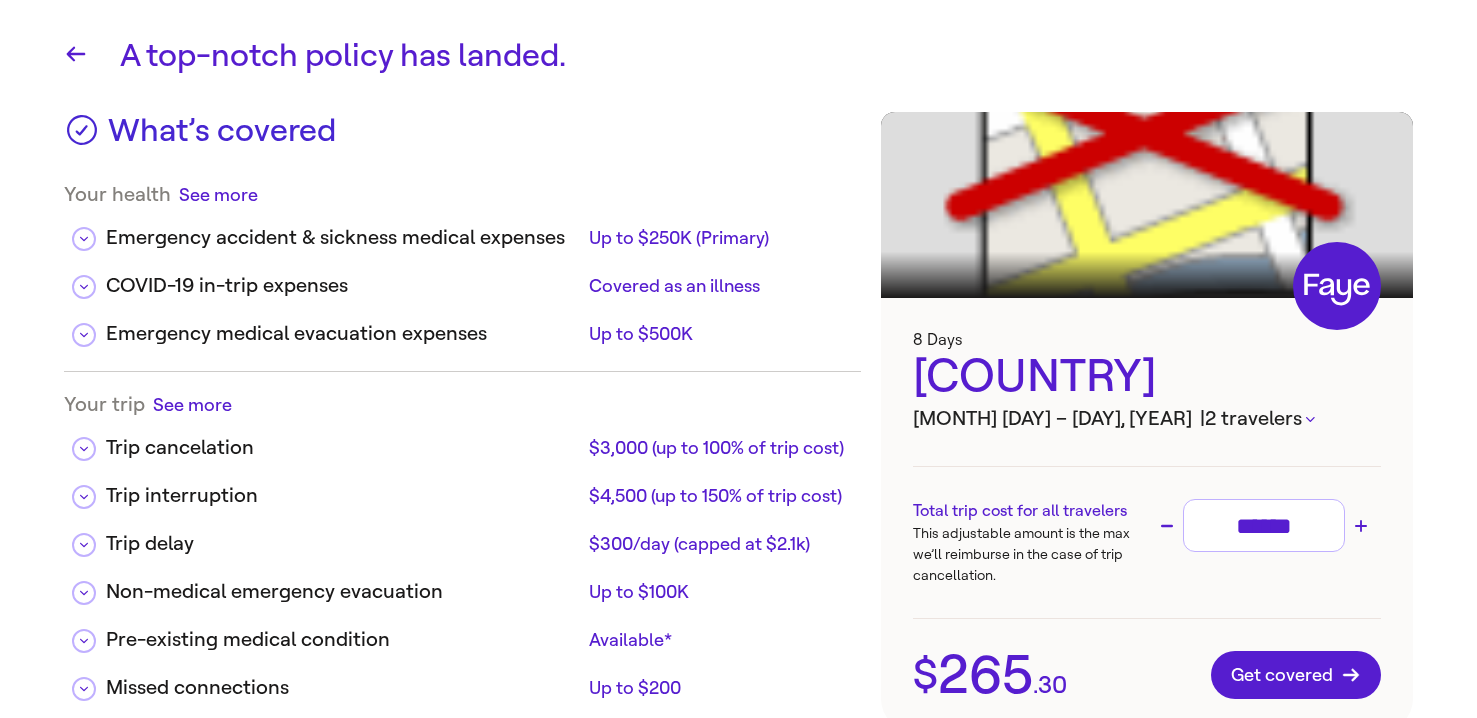 click on "See more" at bounding box center (218, 194) 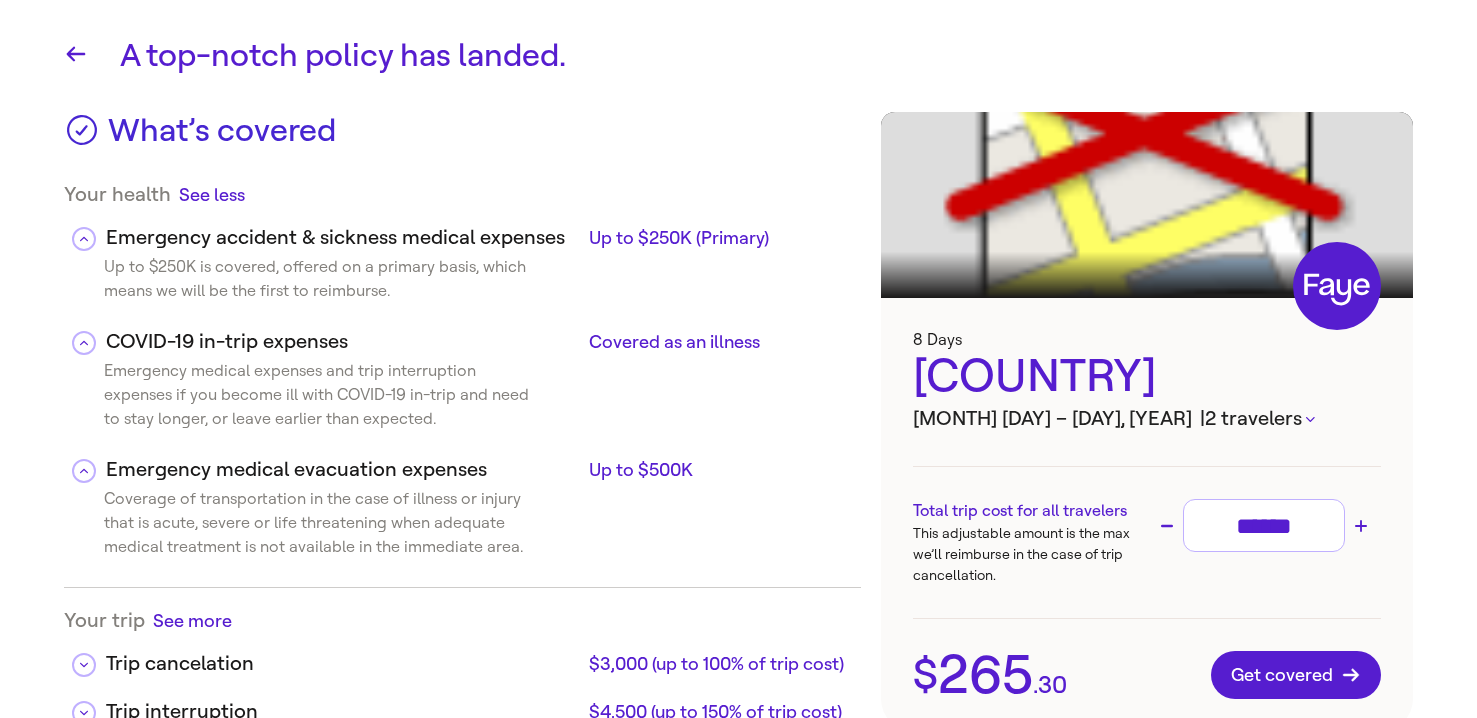 click on "See less" at bounding box center [212, 194] 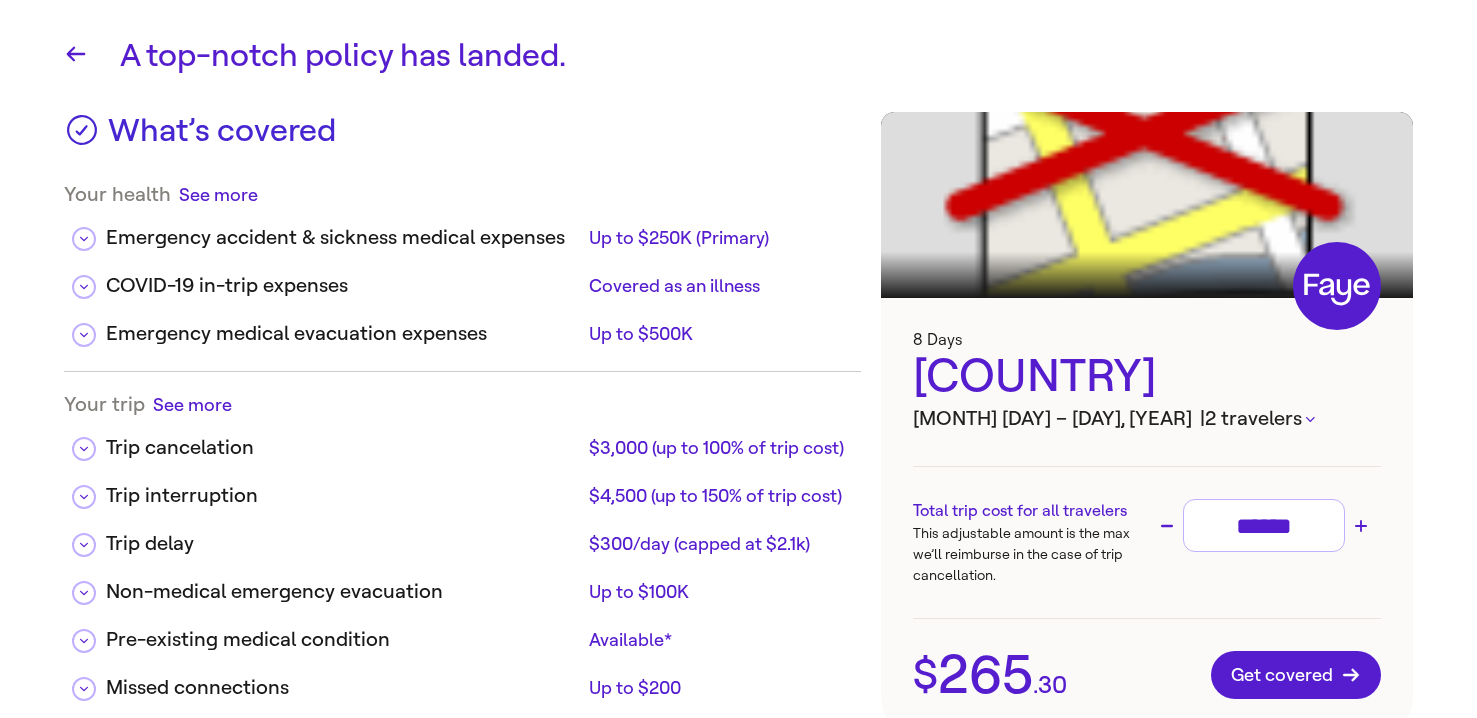click on "See more" at bounding box center (218, 194) 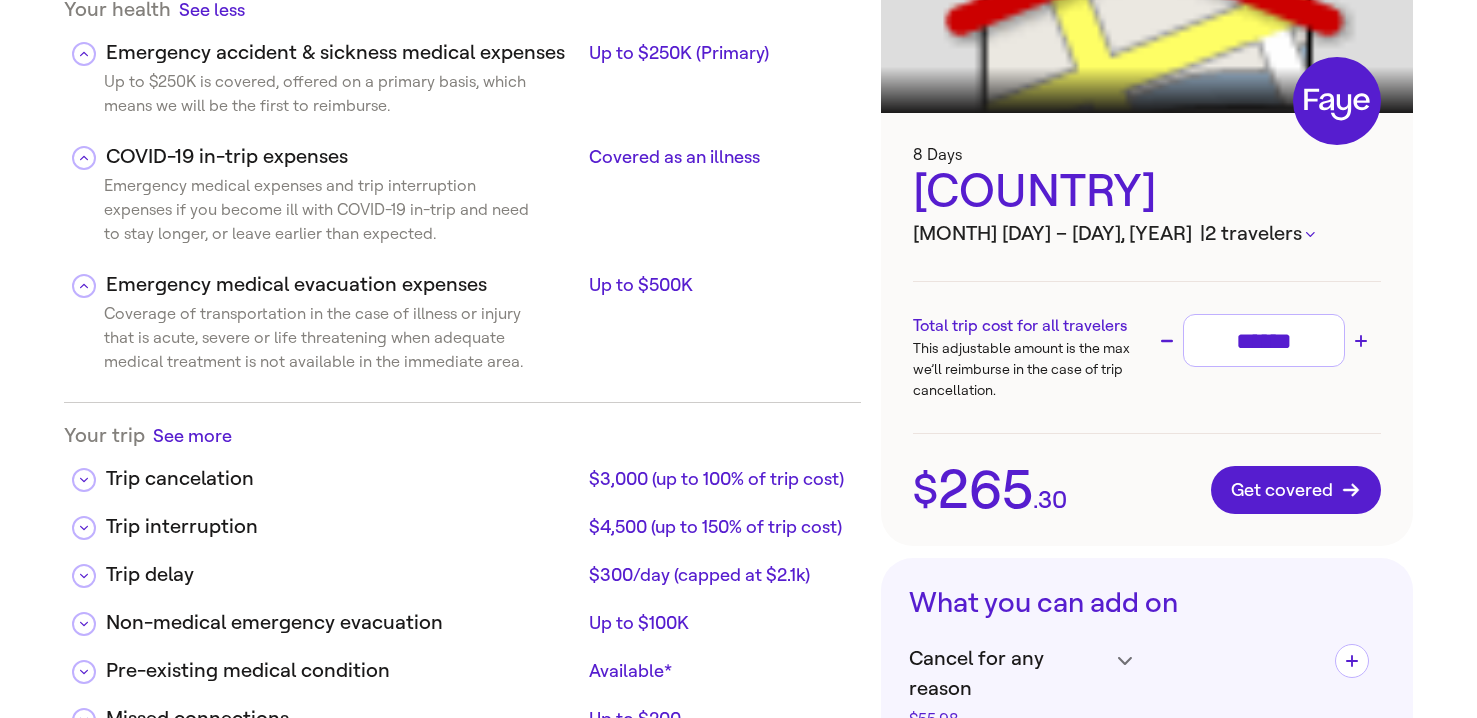 scroll, scrollTop: 77, scrollLeft: 0, axis: vertical 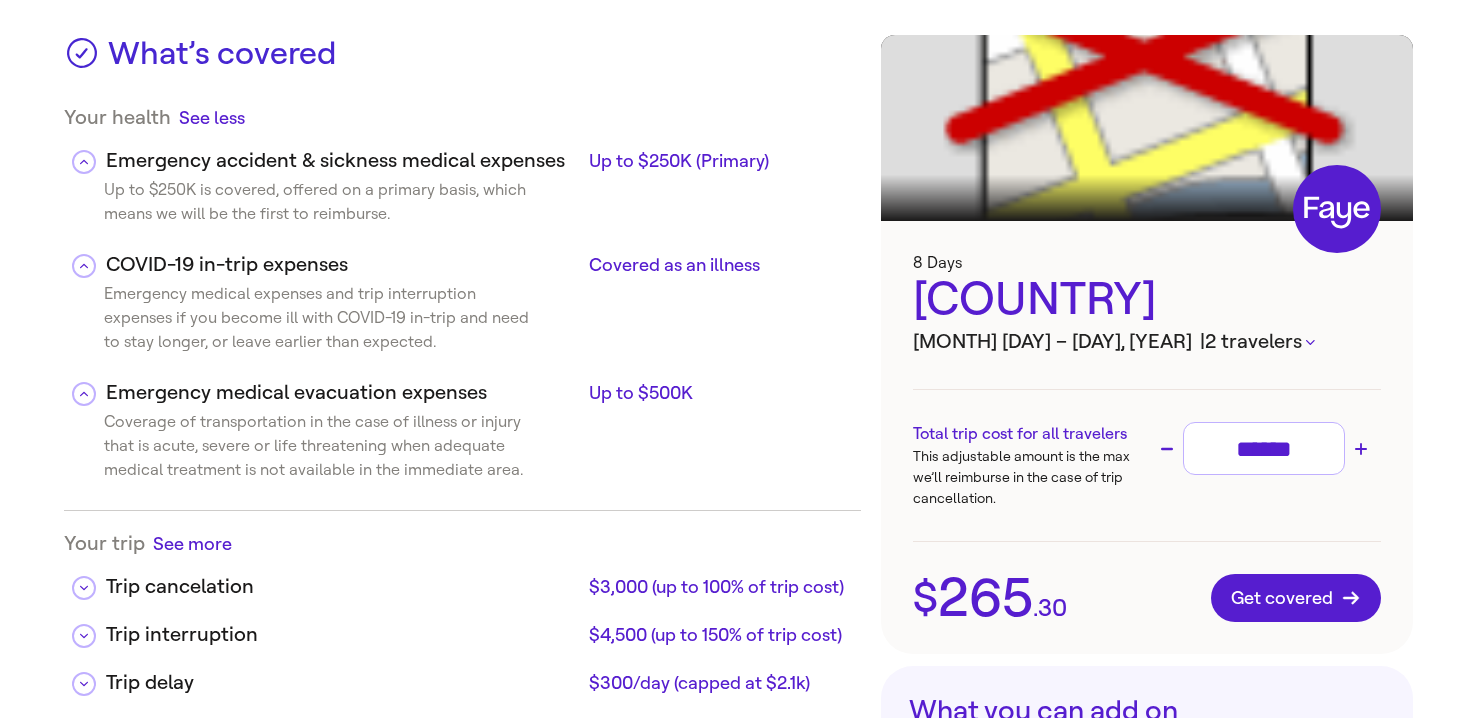 click on "See less" at bounding box center (212, 117) 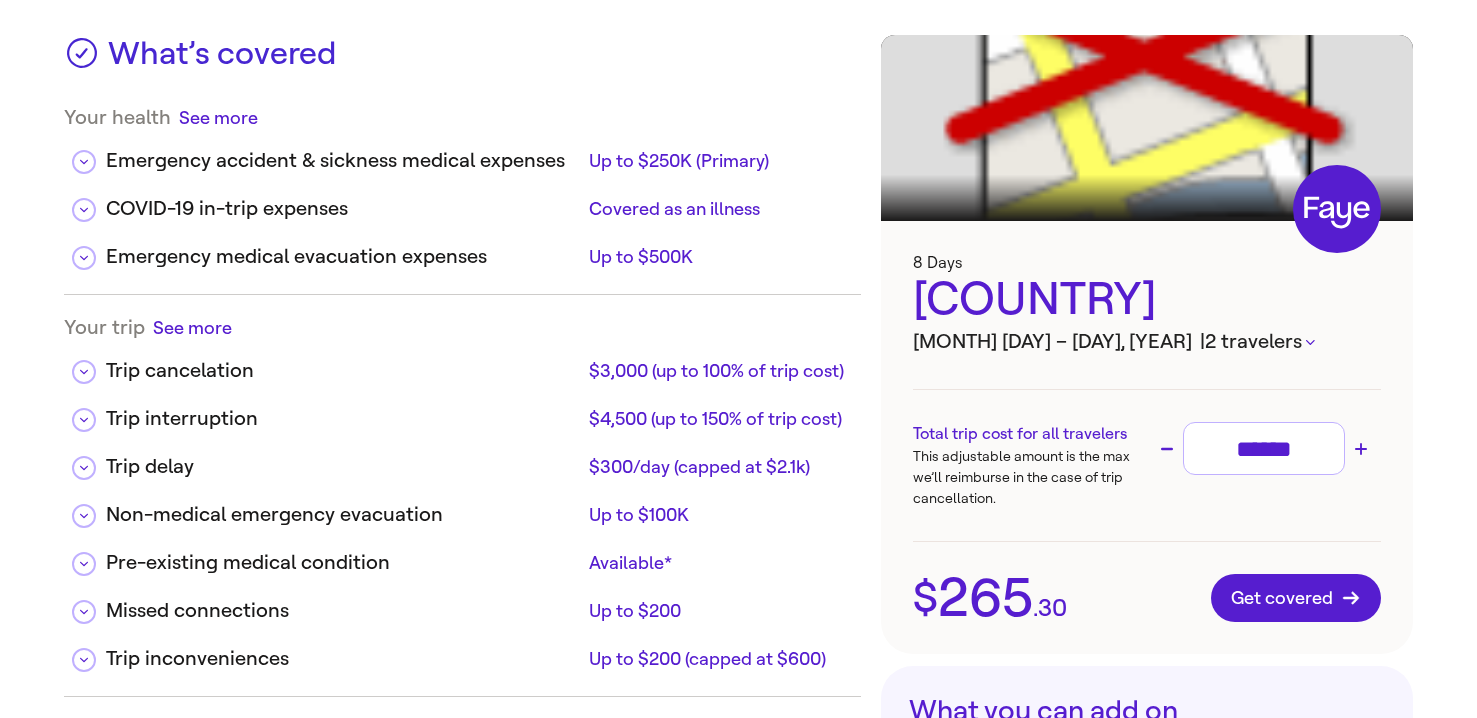 click on "See more" at bounding box center (218, 117) 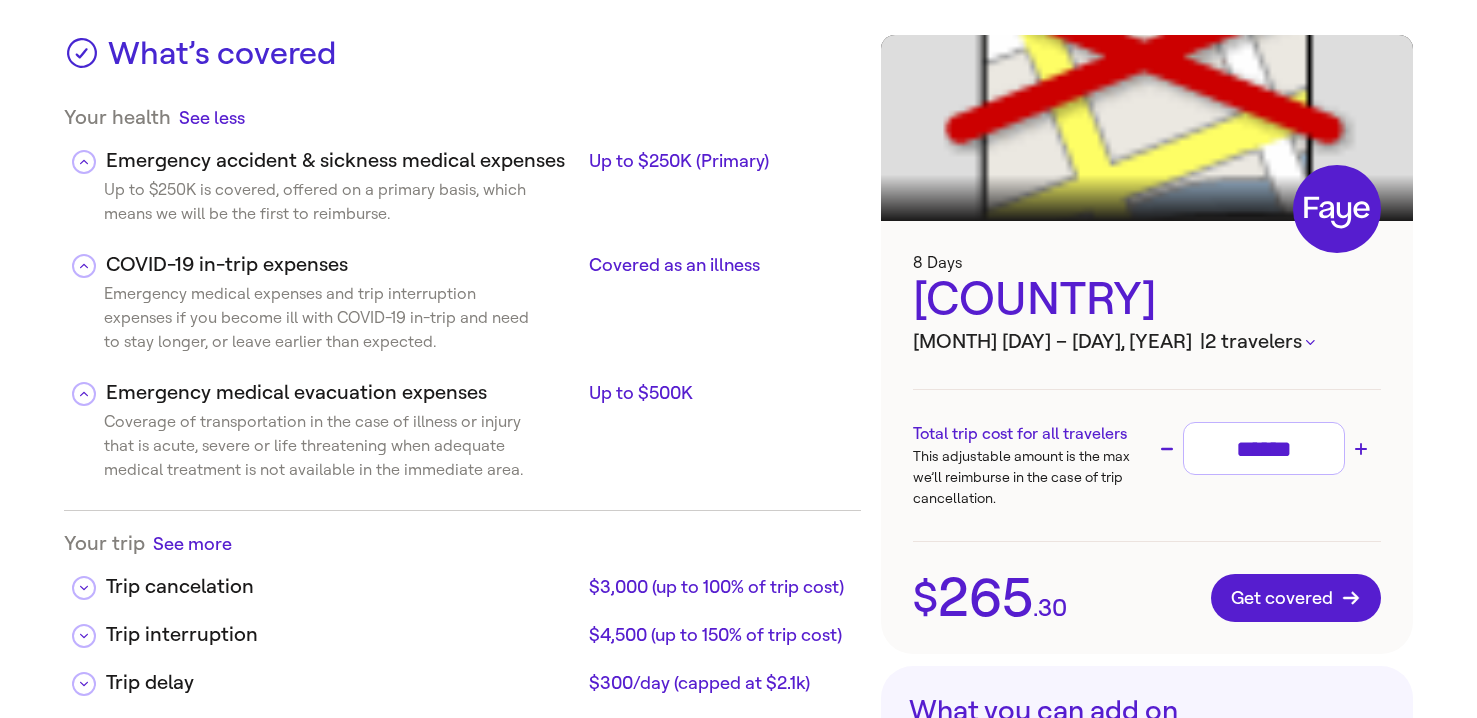 click on "See less" at bounding box center (212, 117) 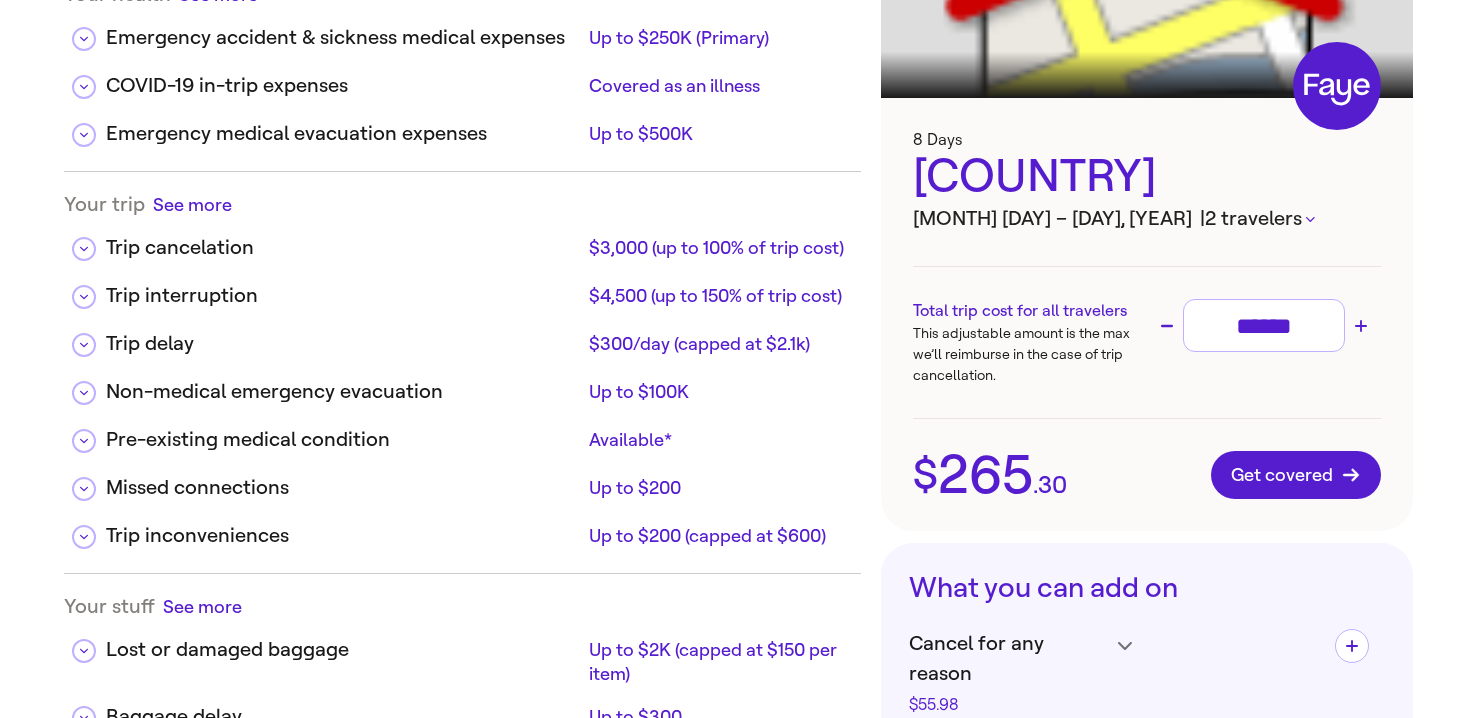 scroll, scrollTop: 205, scrollLeft: 0, axis: vertical 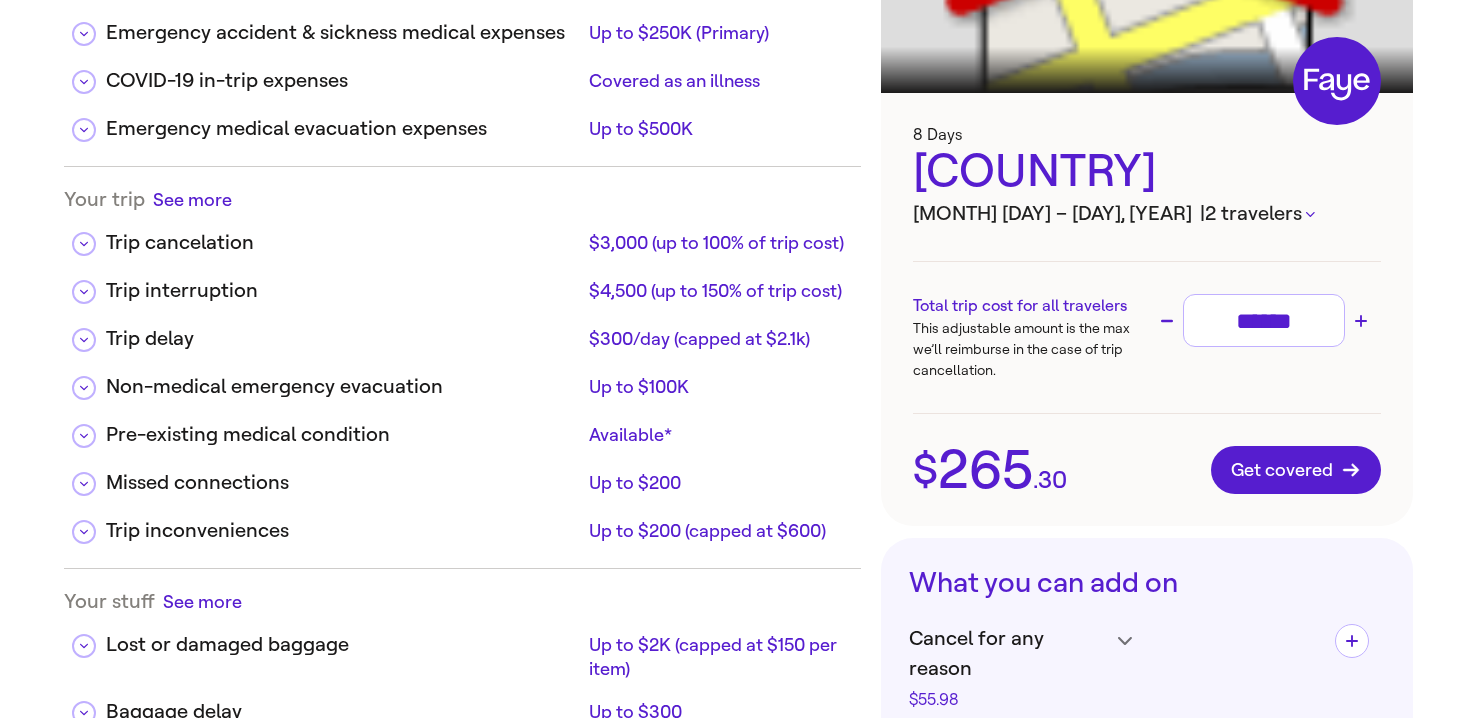 click on "See more" at bounding box center (192, 199) 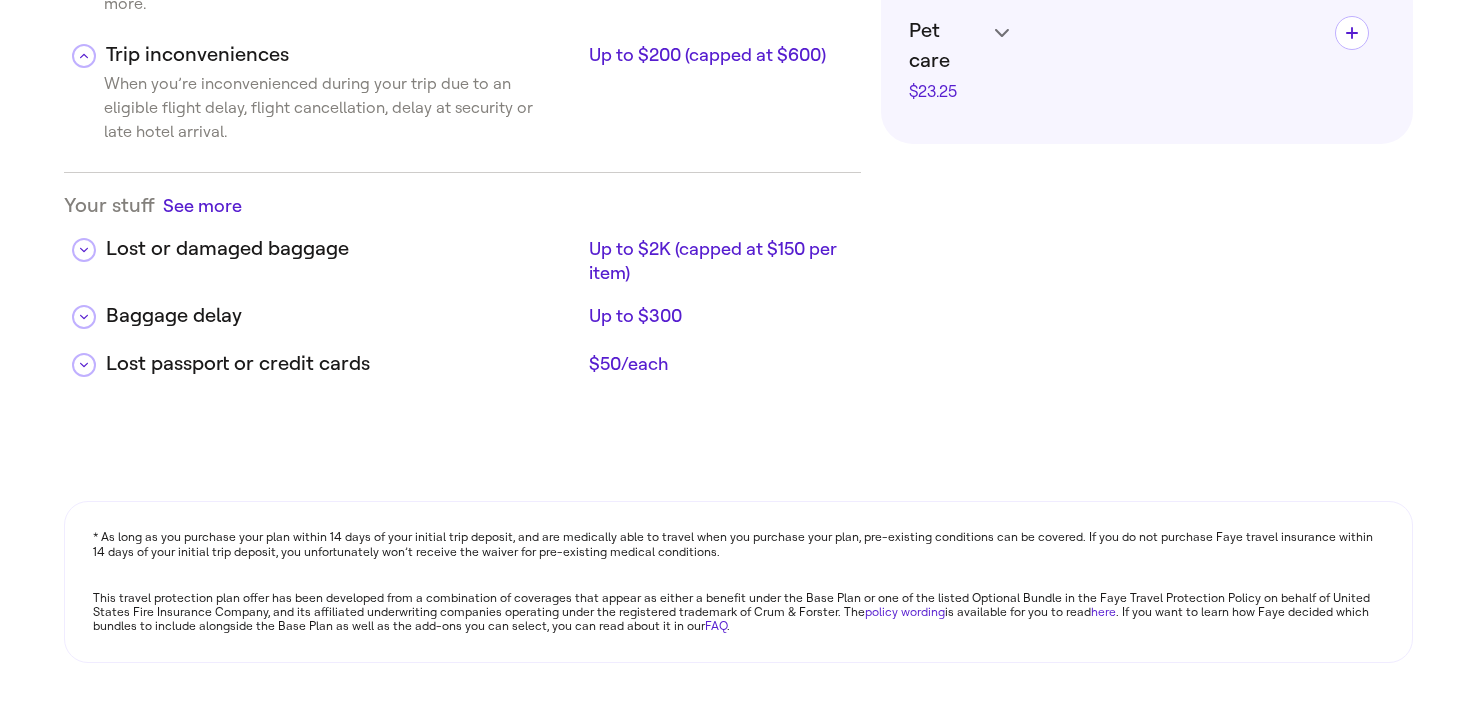 scroll, scrollTop: 1314, scrollLeft: 0, axis: vertical 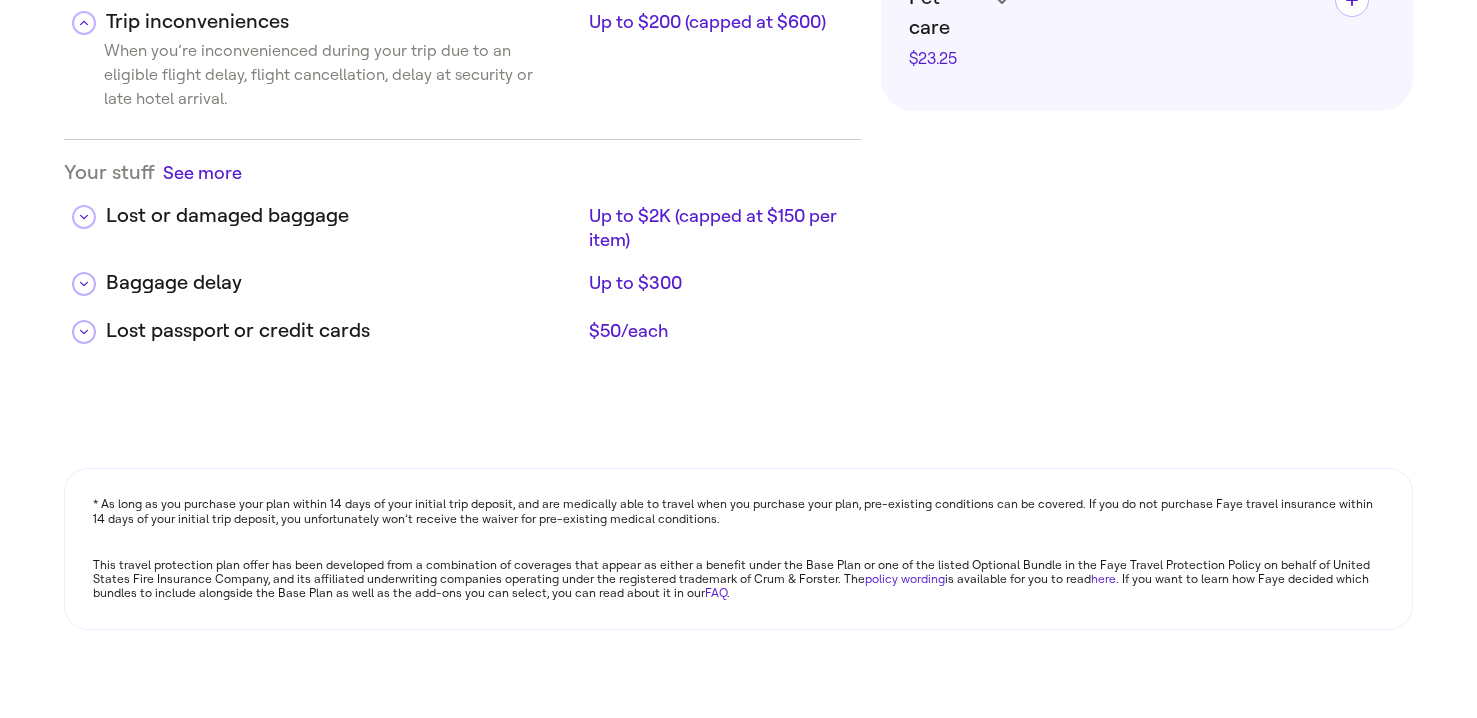 click on "See more" at bounding box center [202, 172] 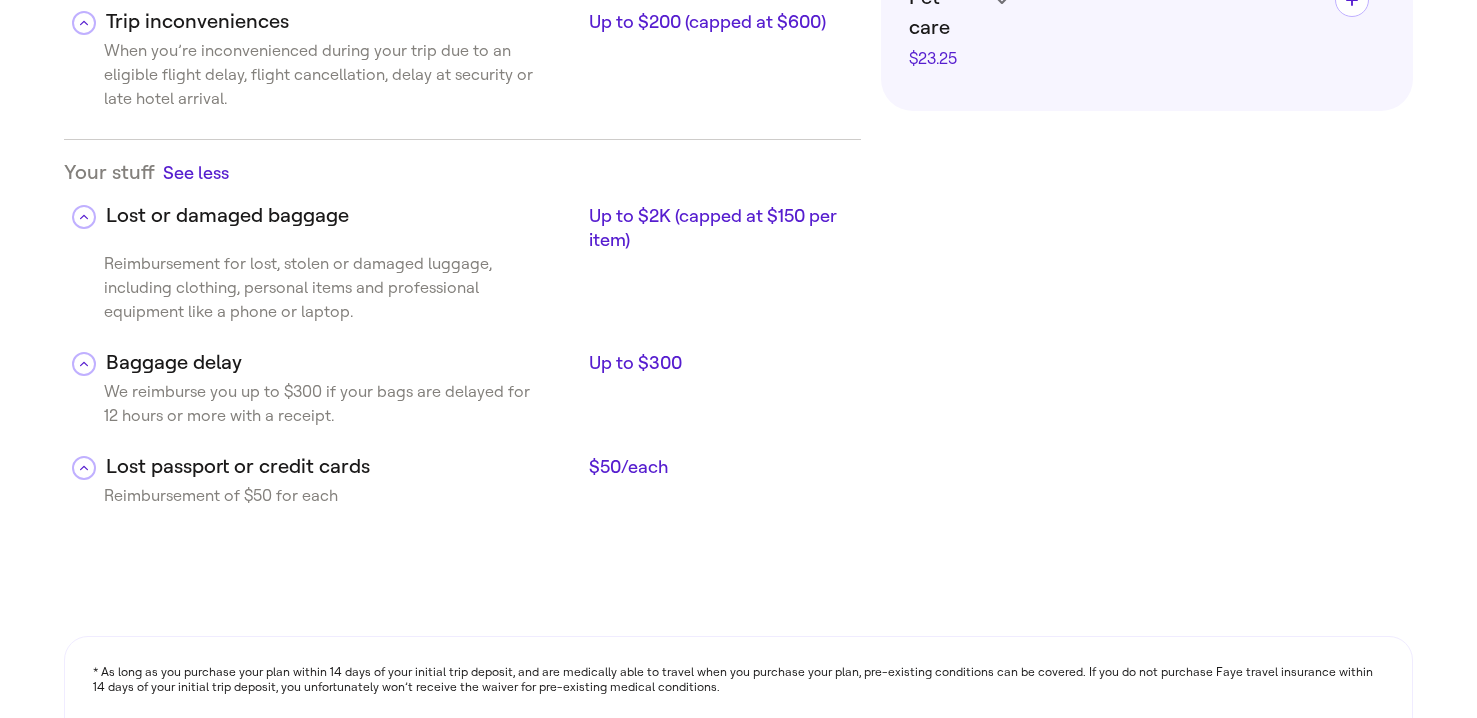 click on "See less" at bounding box center (196, 172) 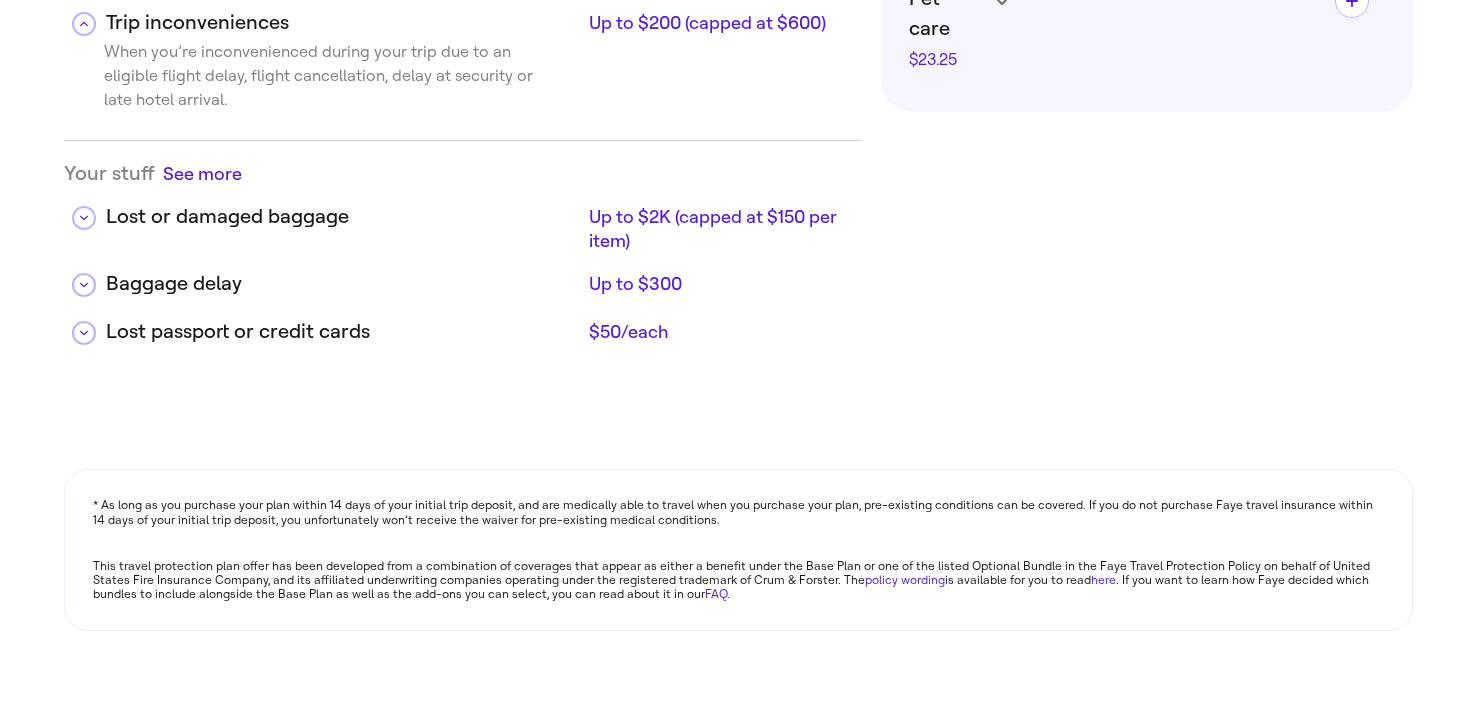 scroll, scrollTop: 1314, scrollLeft: 0, axis: vertical 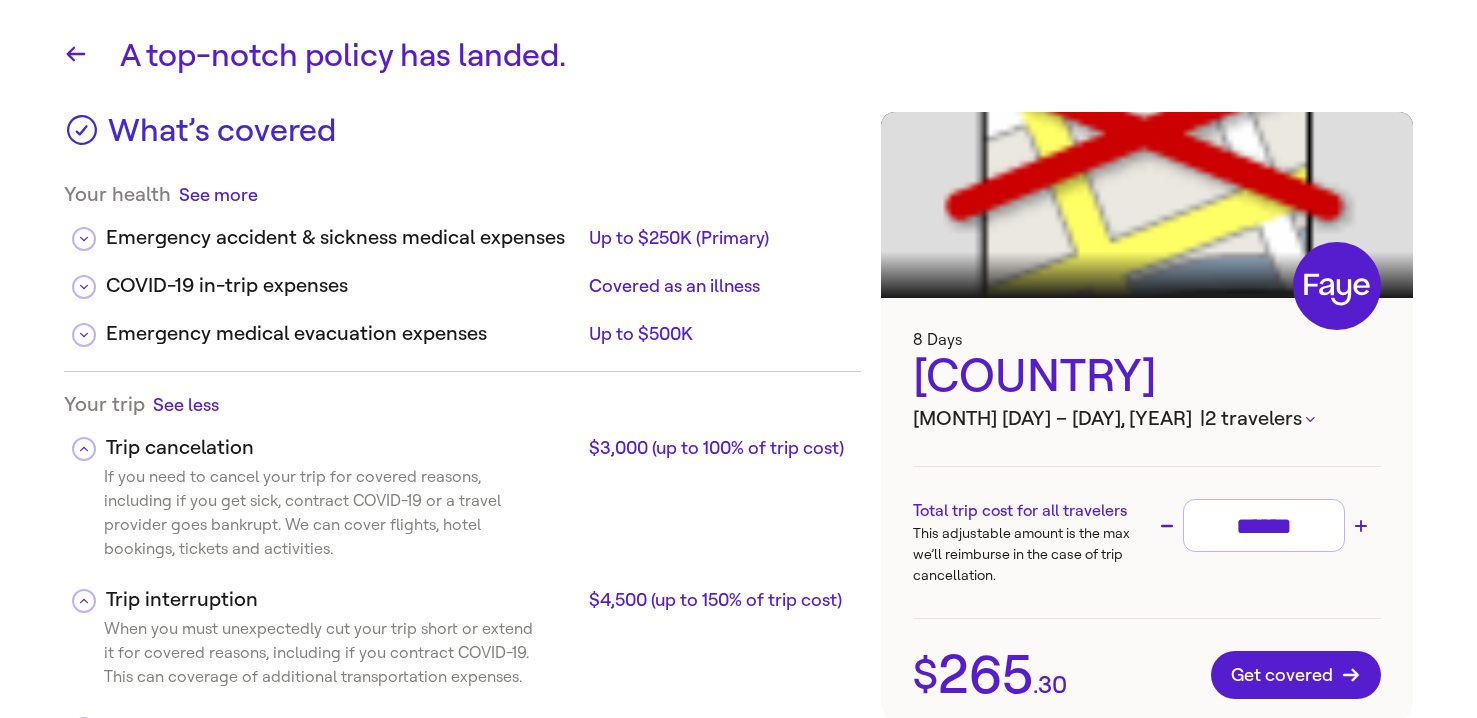 click on "See less" at bounding box center [186, 404] 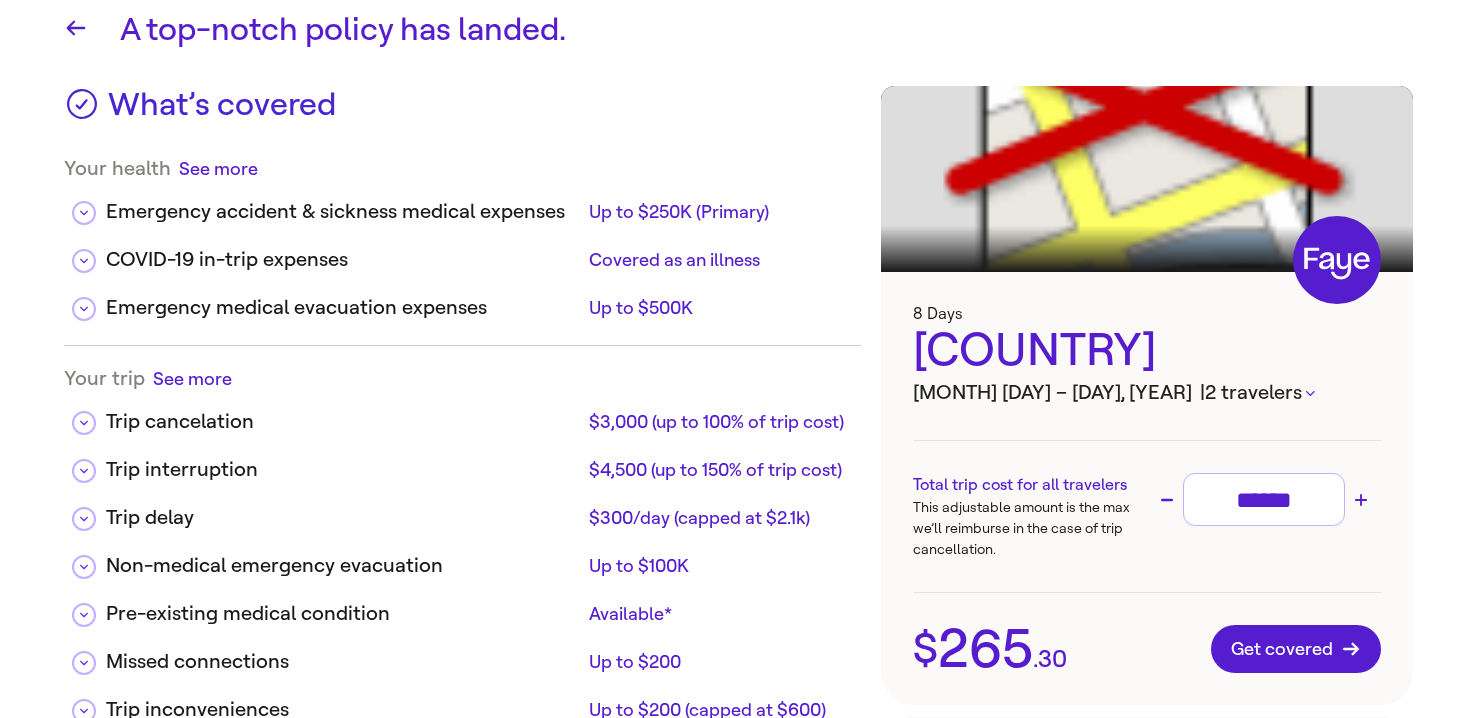 scroll, scrollTop: 0, scrollLeft: 0, axis: both 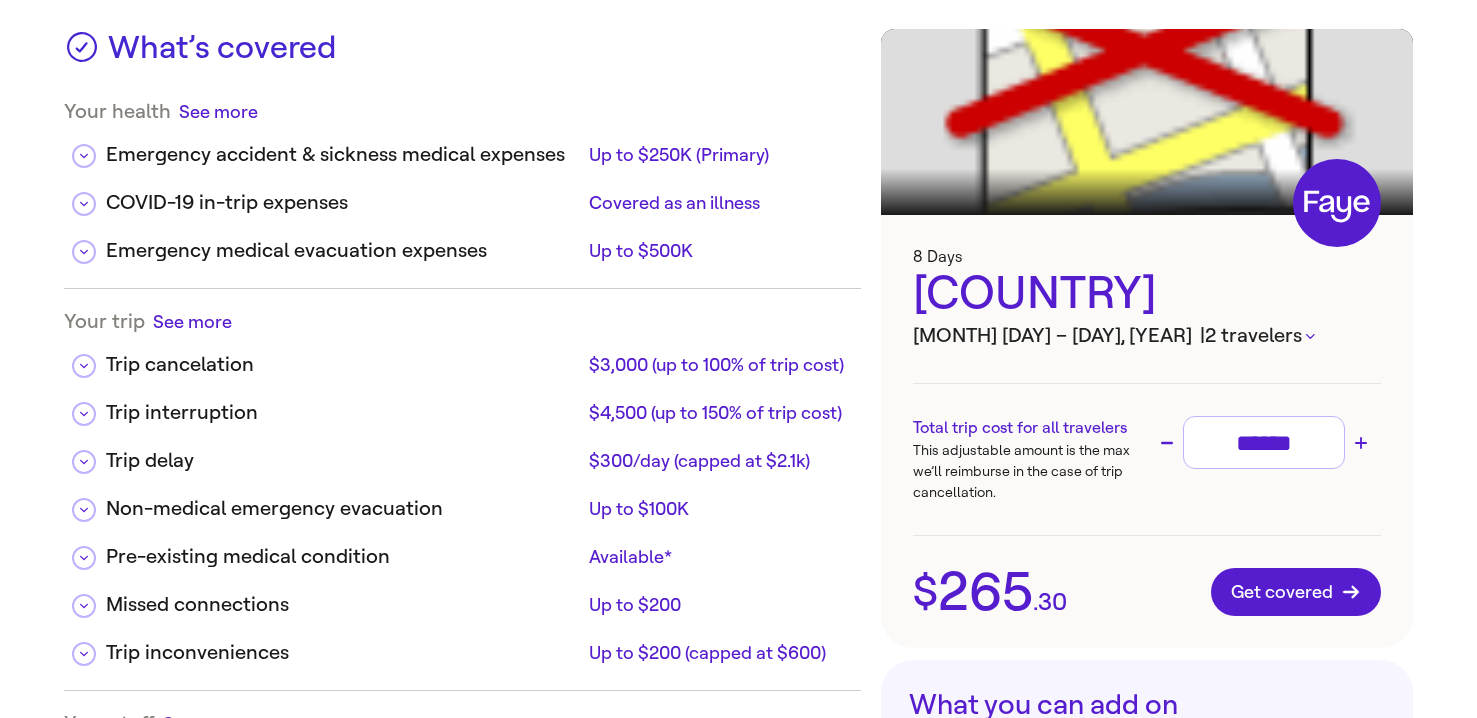 click on "See more" at bounding box center (192, 321) 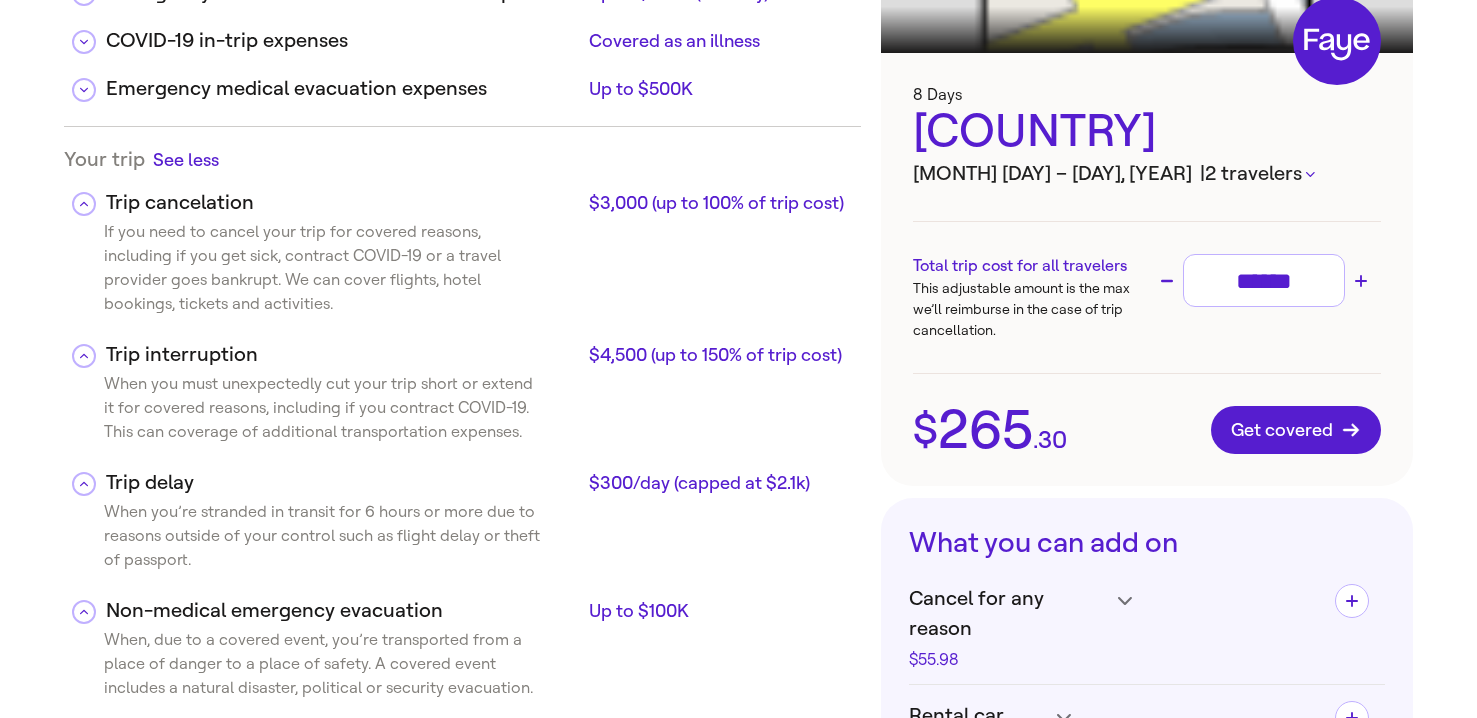 scroll, scrollTop: 204, scrollLeft: 0, axis: vertical 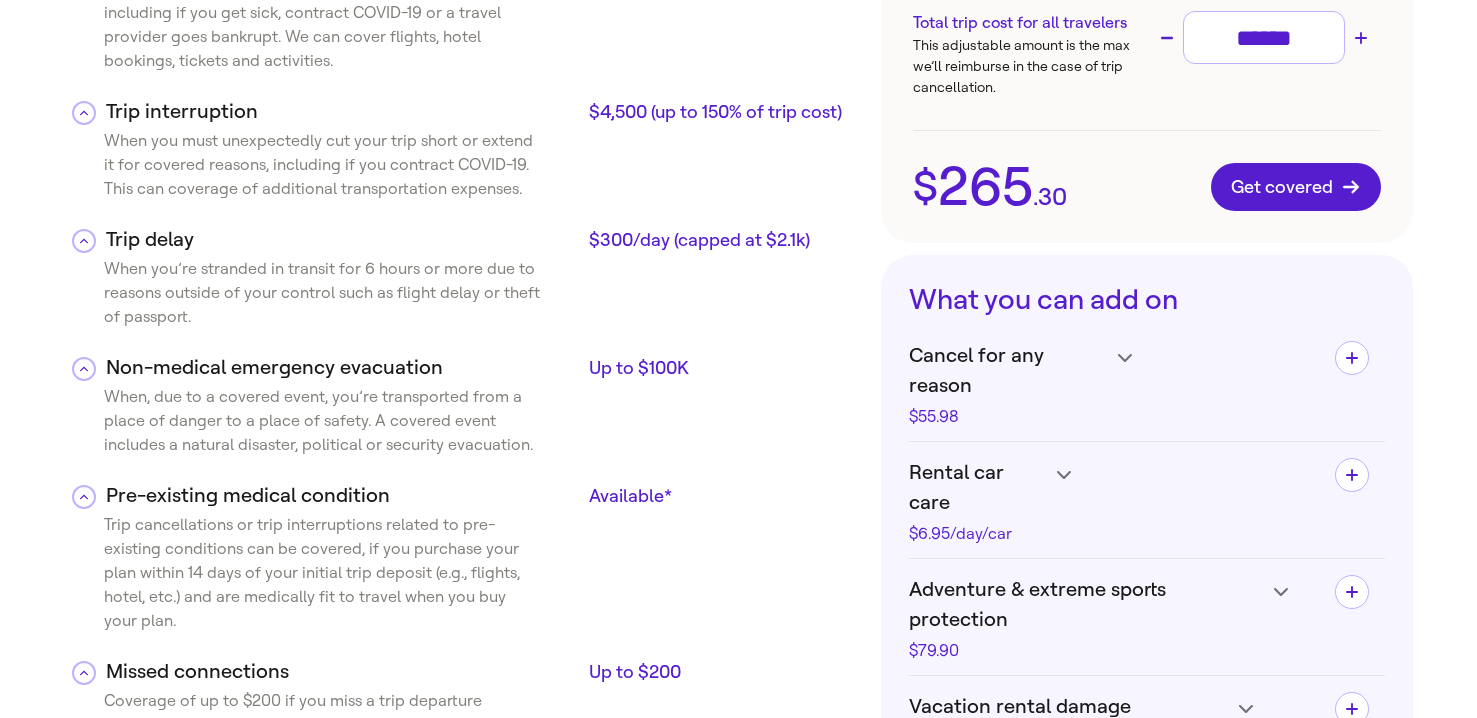 click 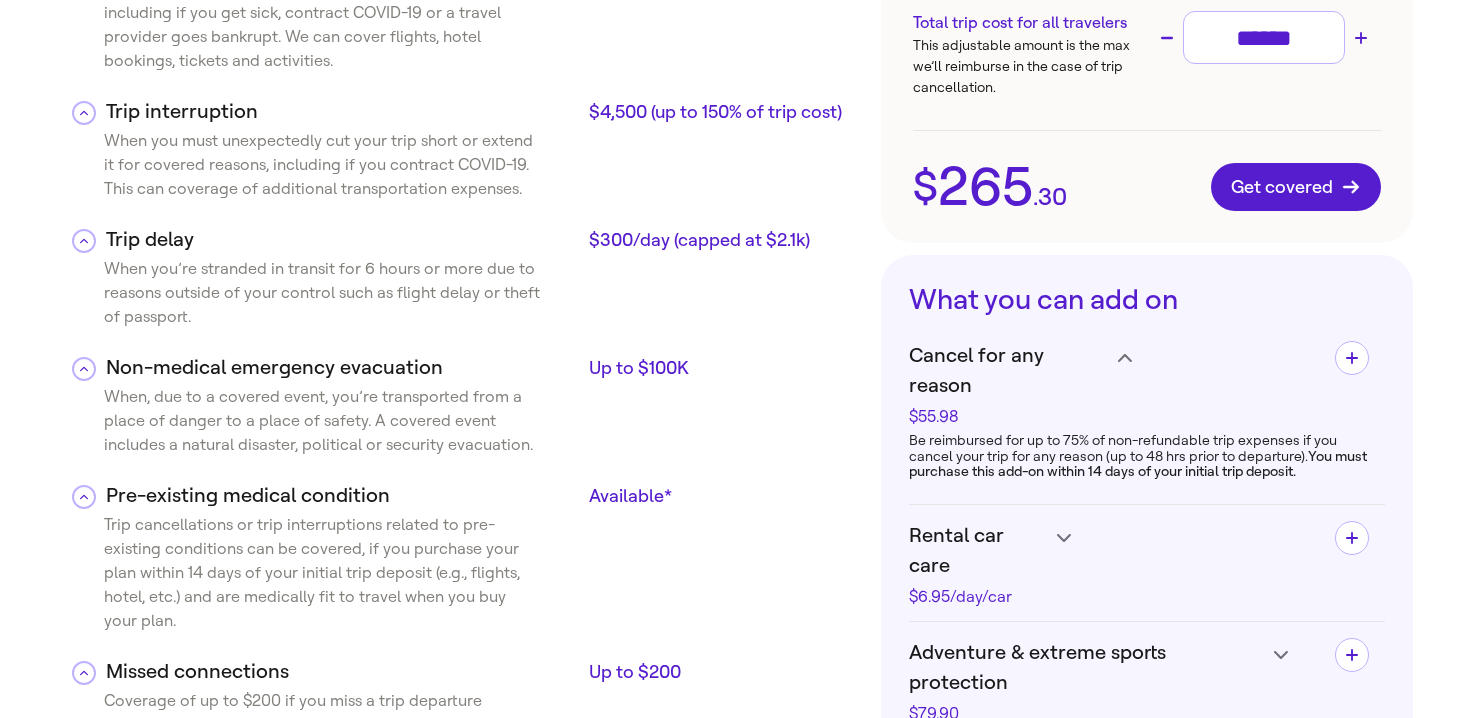 click 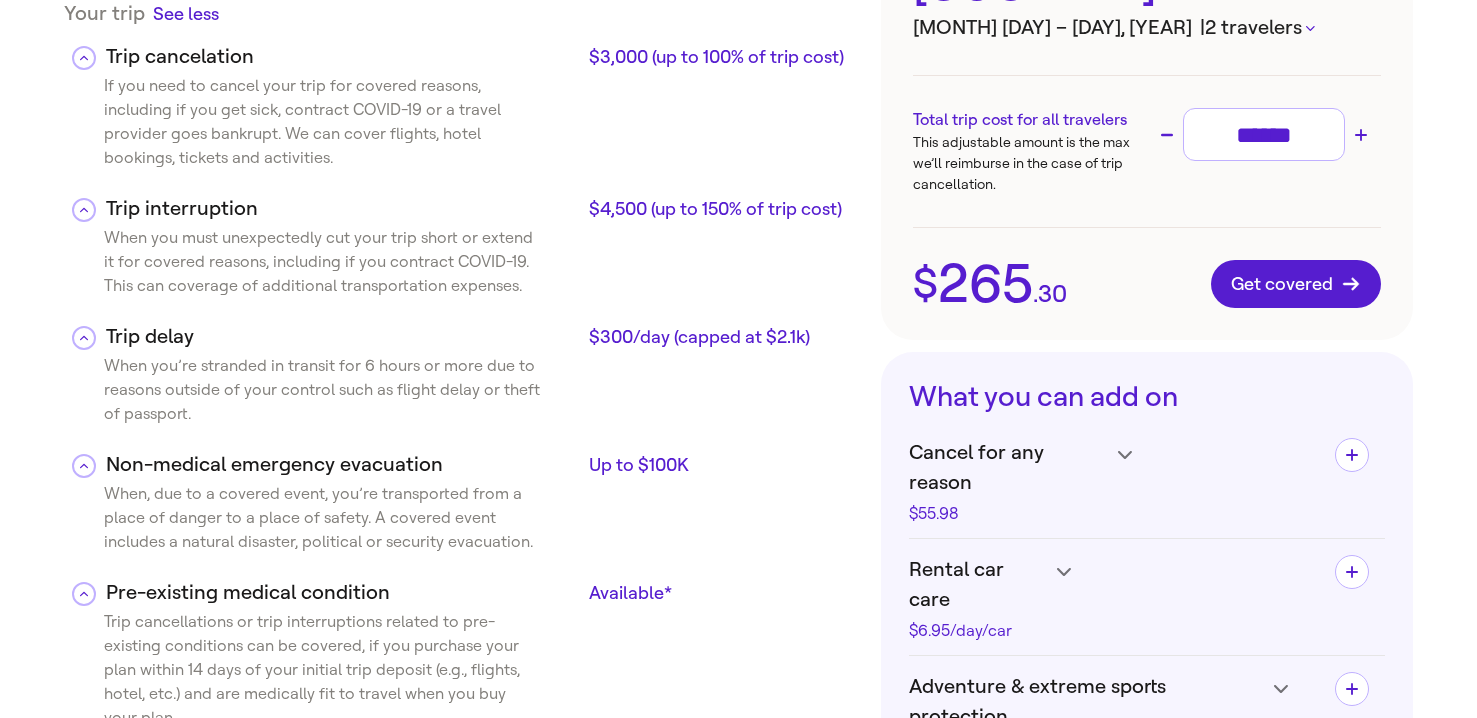scroll, scrollTop: 0, scrollLeft: 0, axis: both 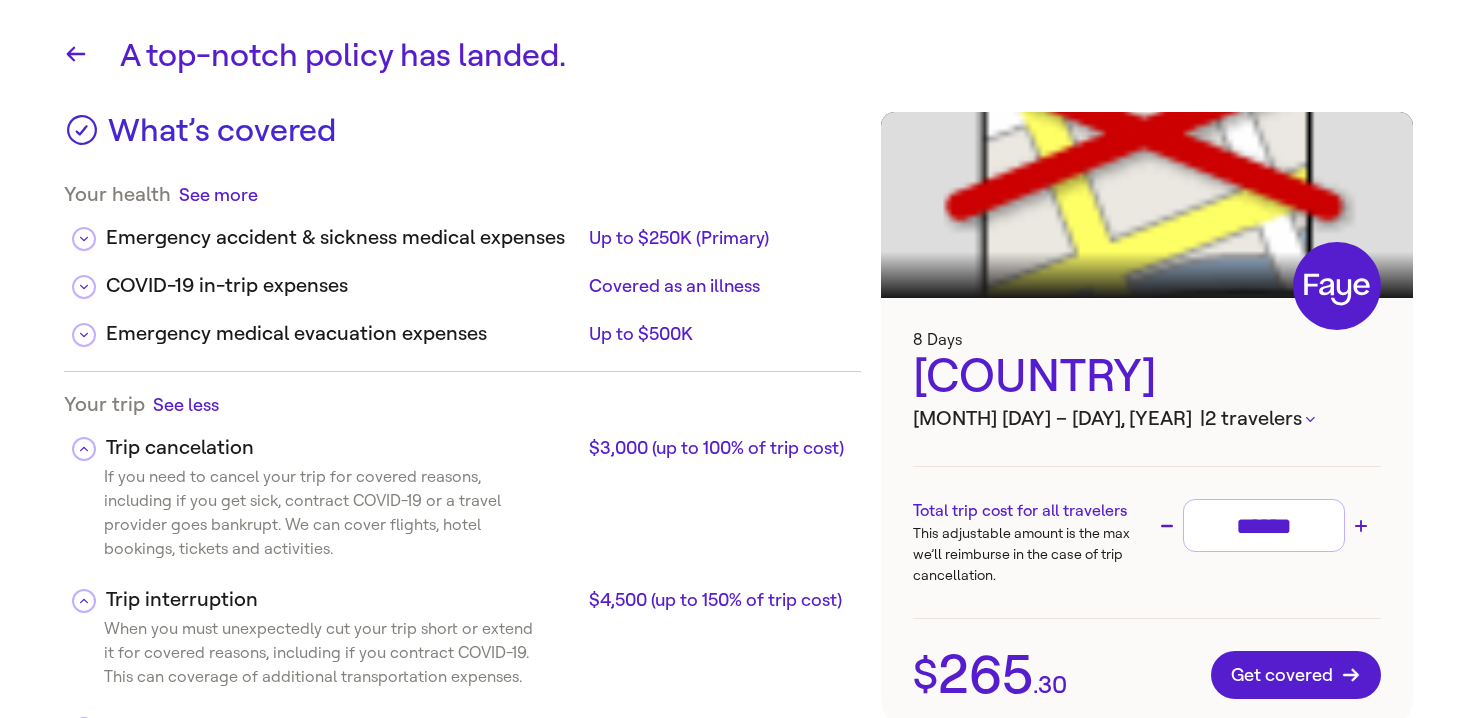 click on "A top-notch policy has landed." at bounding box center [766, 56] 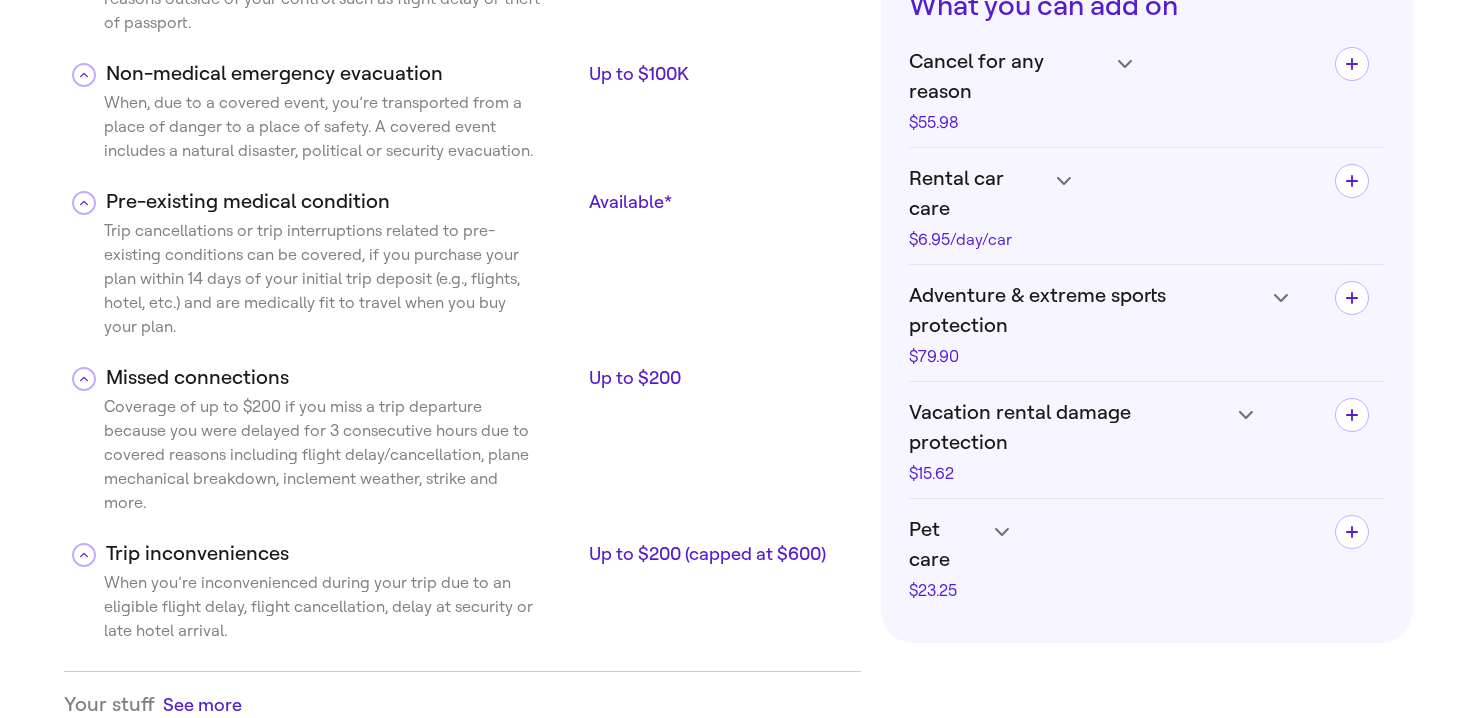 scroll, scrollTop: 524, scrollLeft: 0, axis: vertical 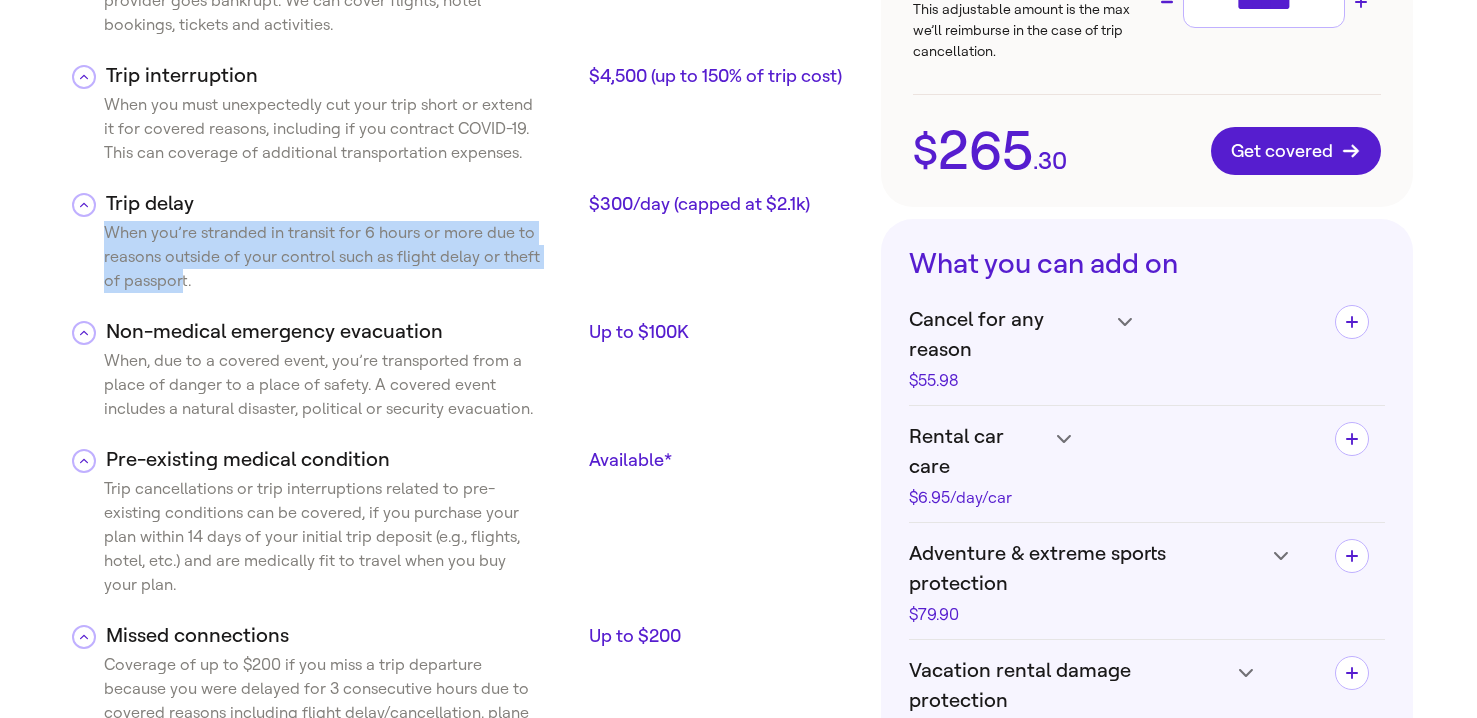 drag, startPoint x: 107, startPoint y: 229, endPoint x: 182, endPoint y: 271, distance: 85.95929 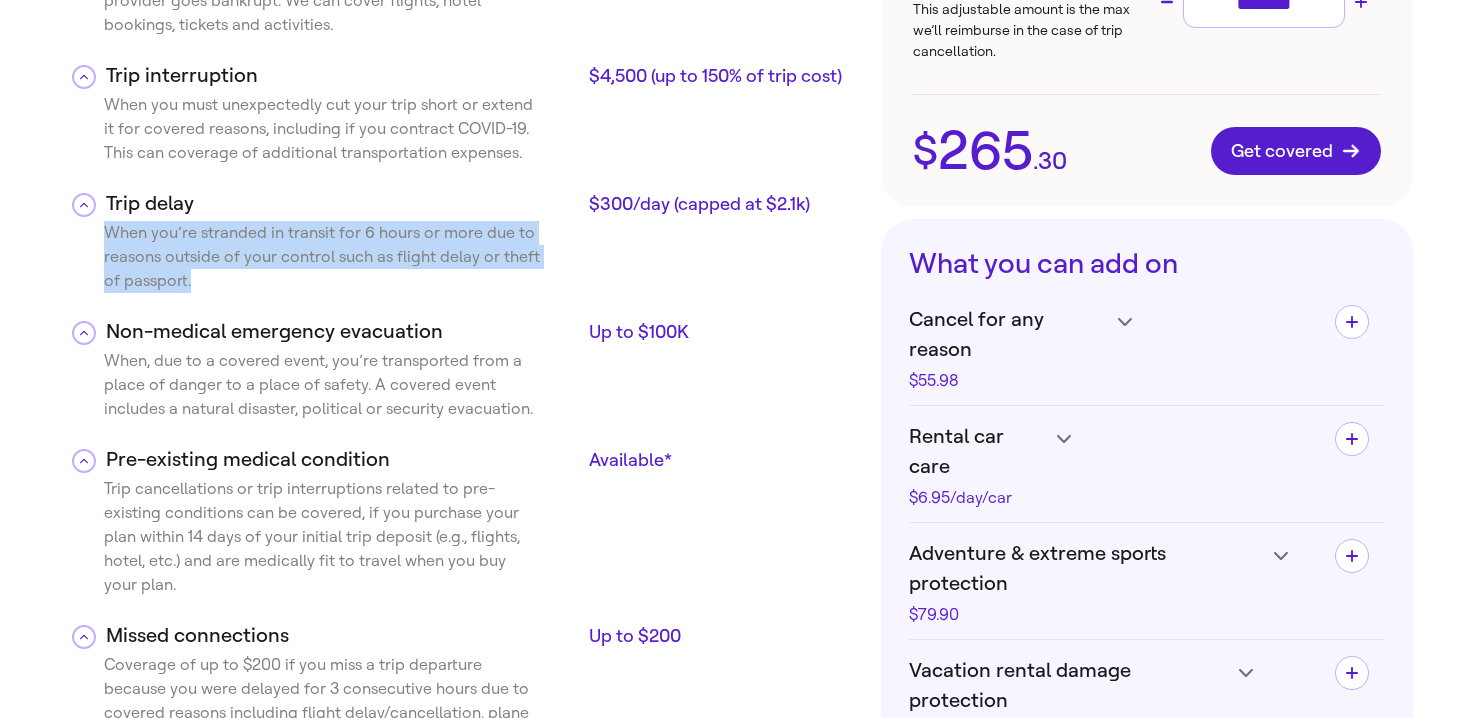 drag, startPoint x: 110, startPoint y: 231, endPoint x: 194, endPoint y: 287, distance: 100.95544 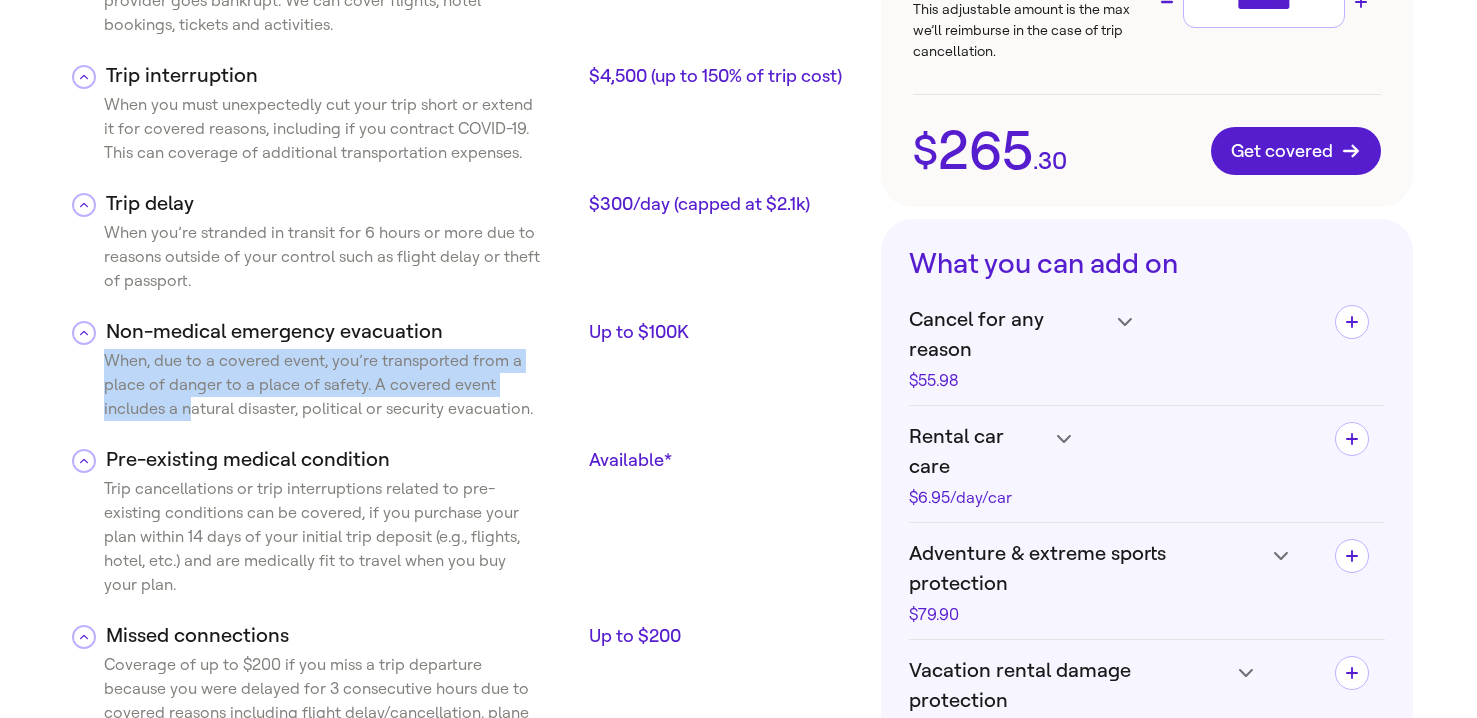 drag, startPoint x: 108, startPoint y: 355, endPoint x: 191, endPoint y: 409, distance: 99.0202 